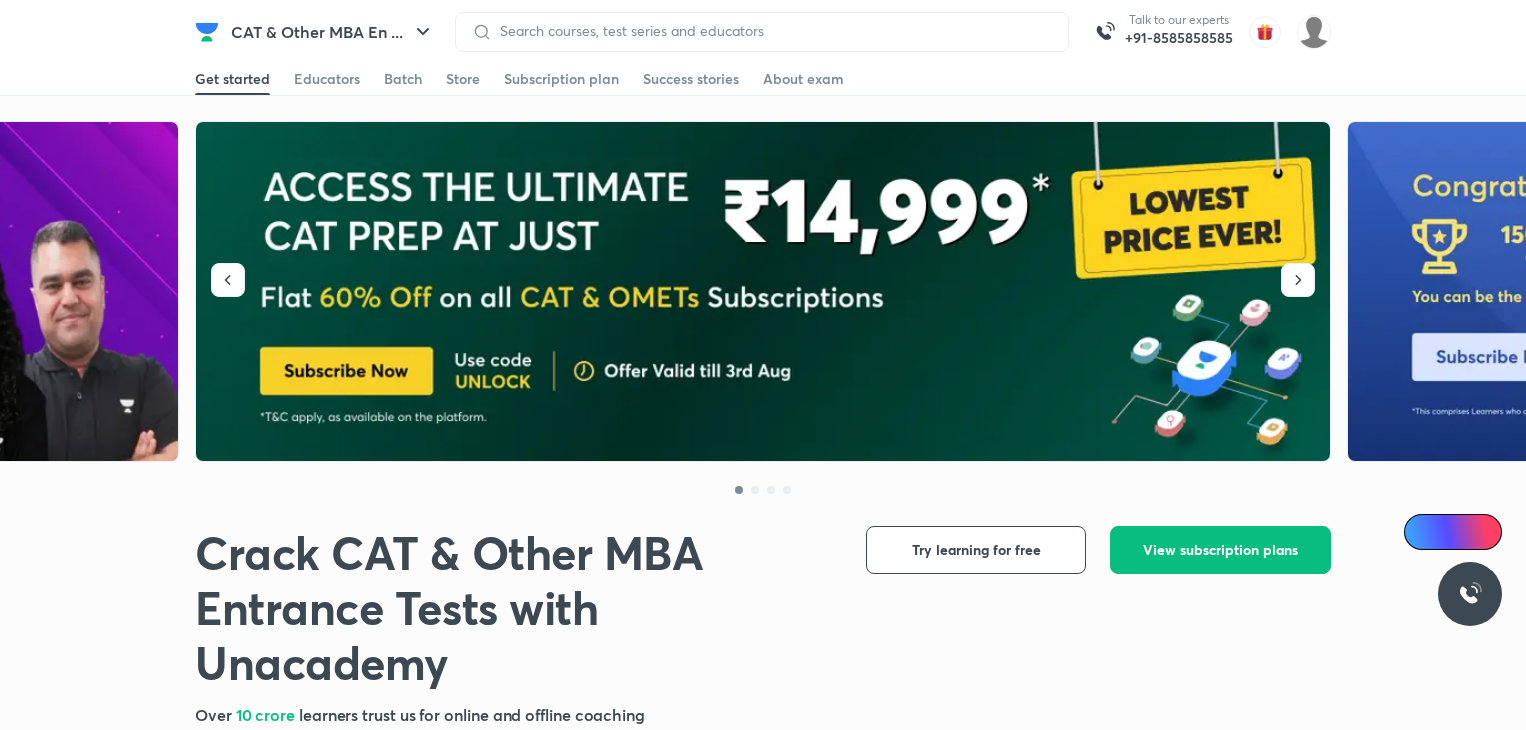 scroll, scrollTop: 0, scrollLeft: 0, axis: both 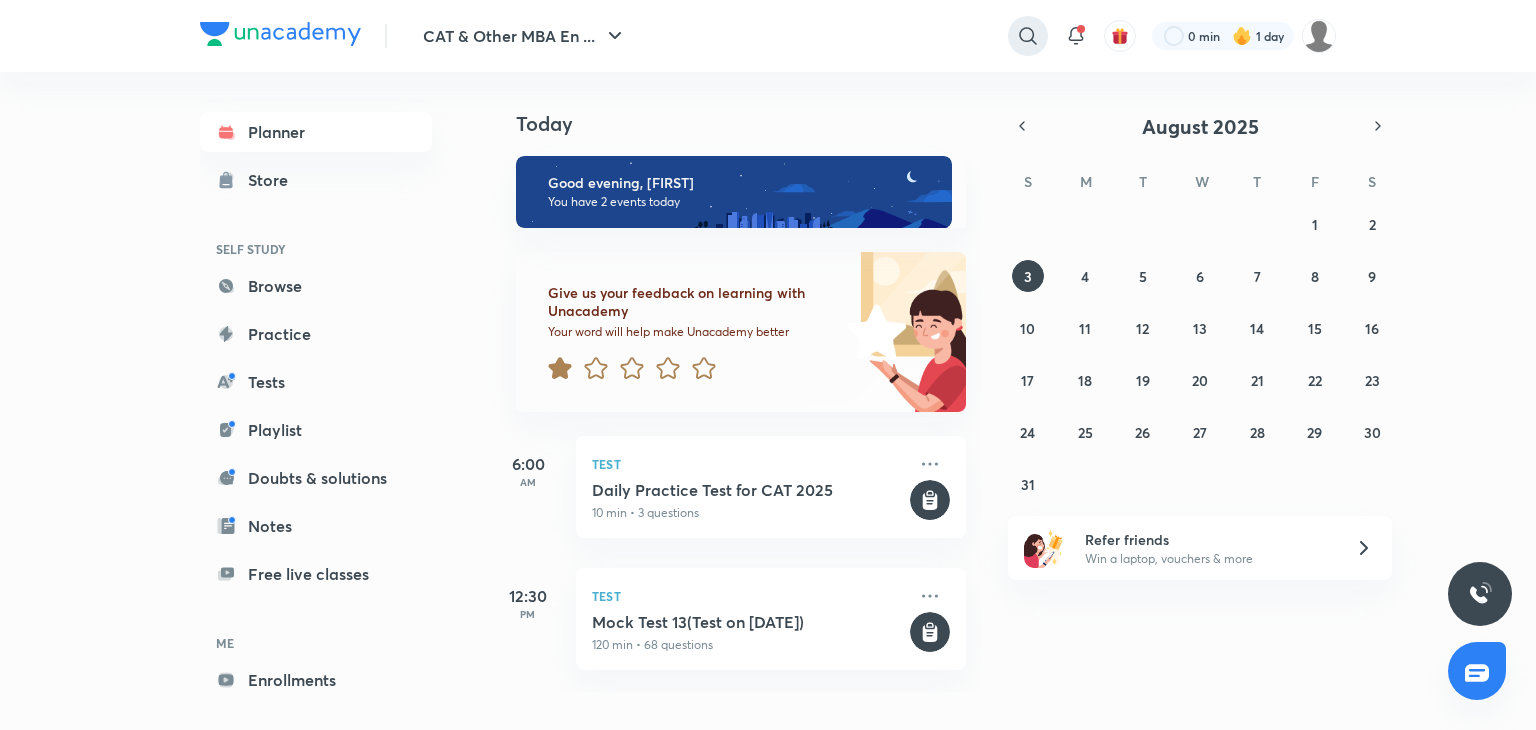click 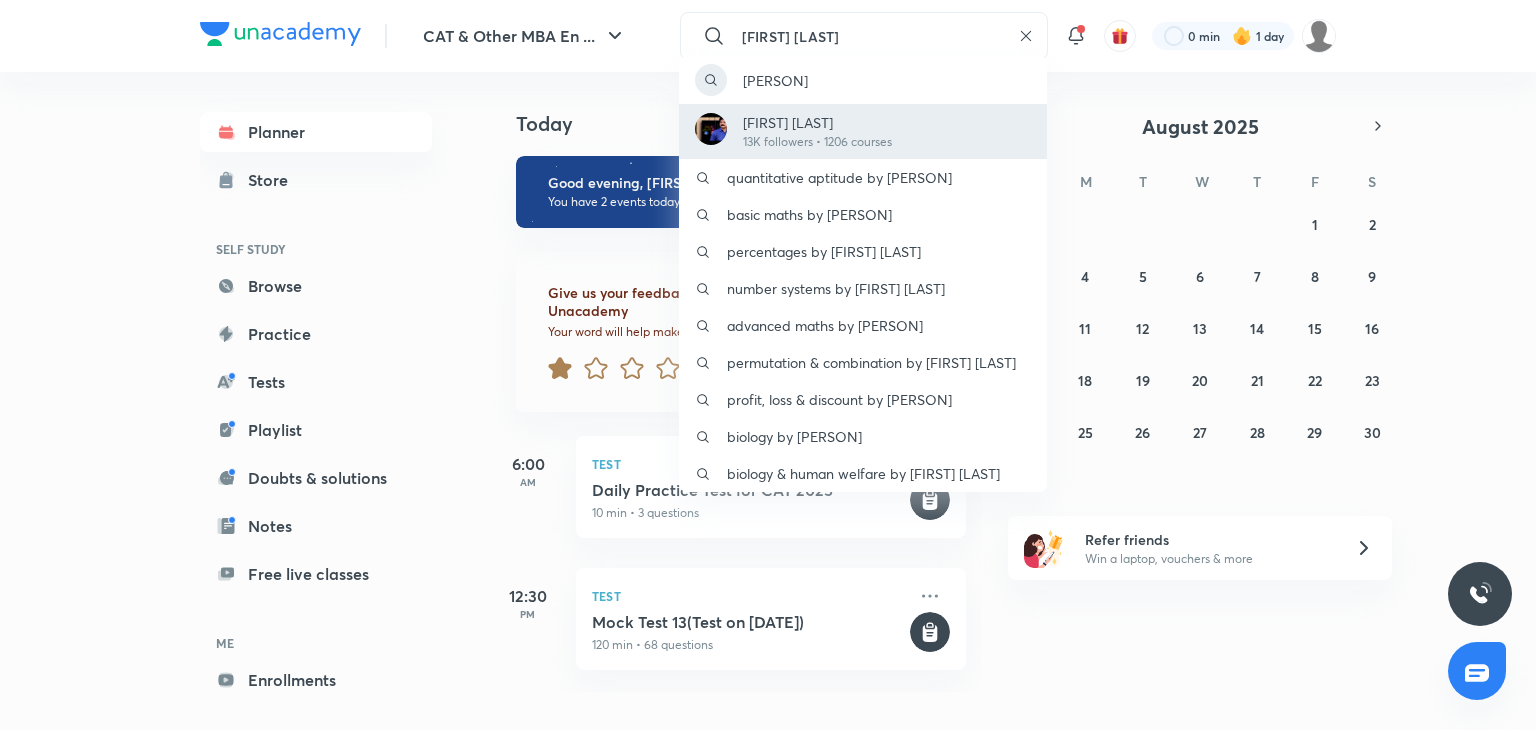 type on "[FIRST] [LAST]" 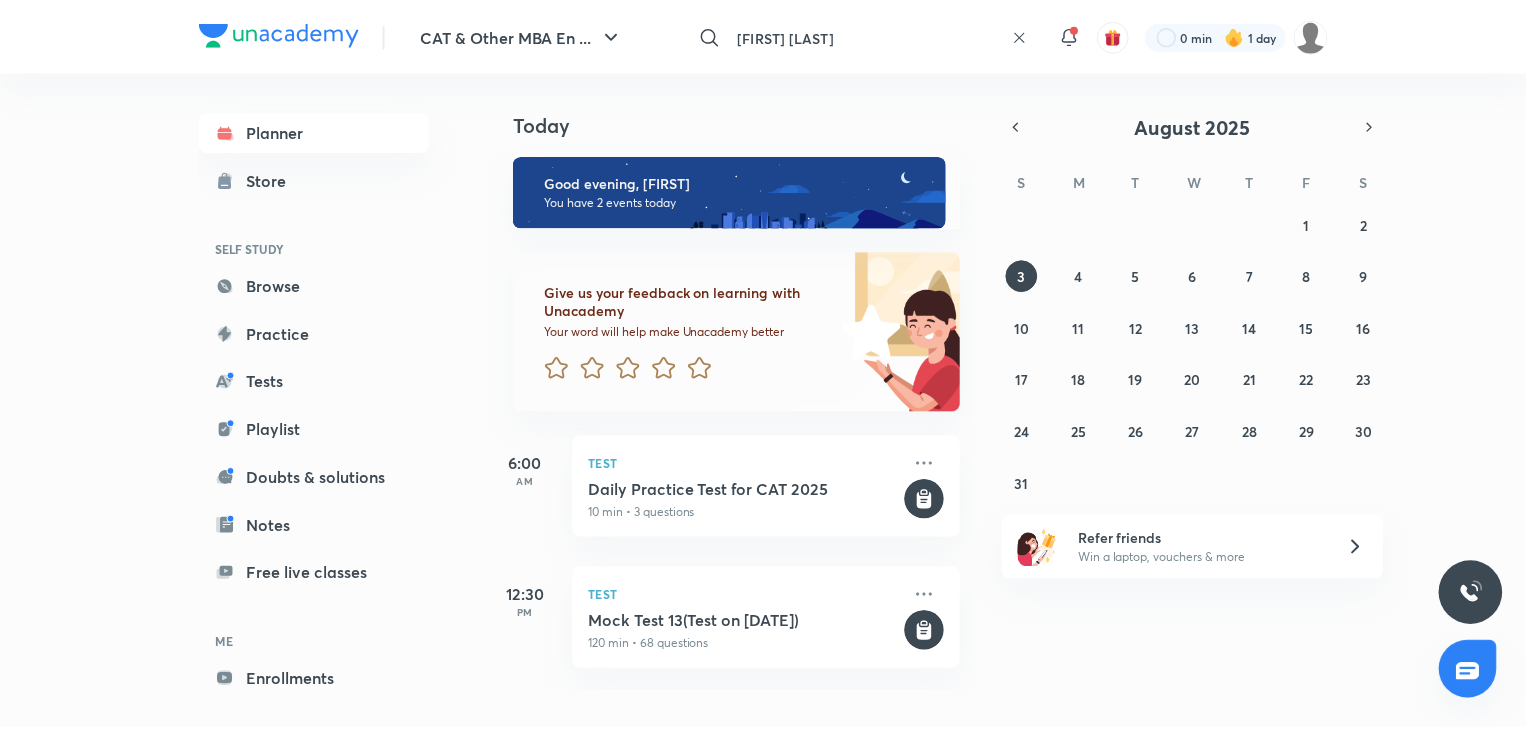 scroll, scrollTop: 0, scrollLeft: 20, axis: horizontal 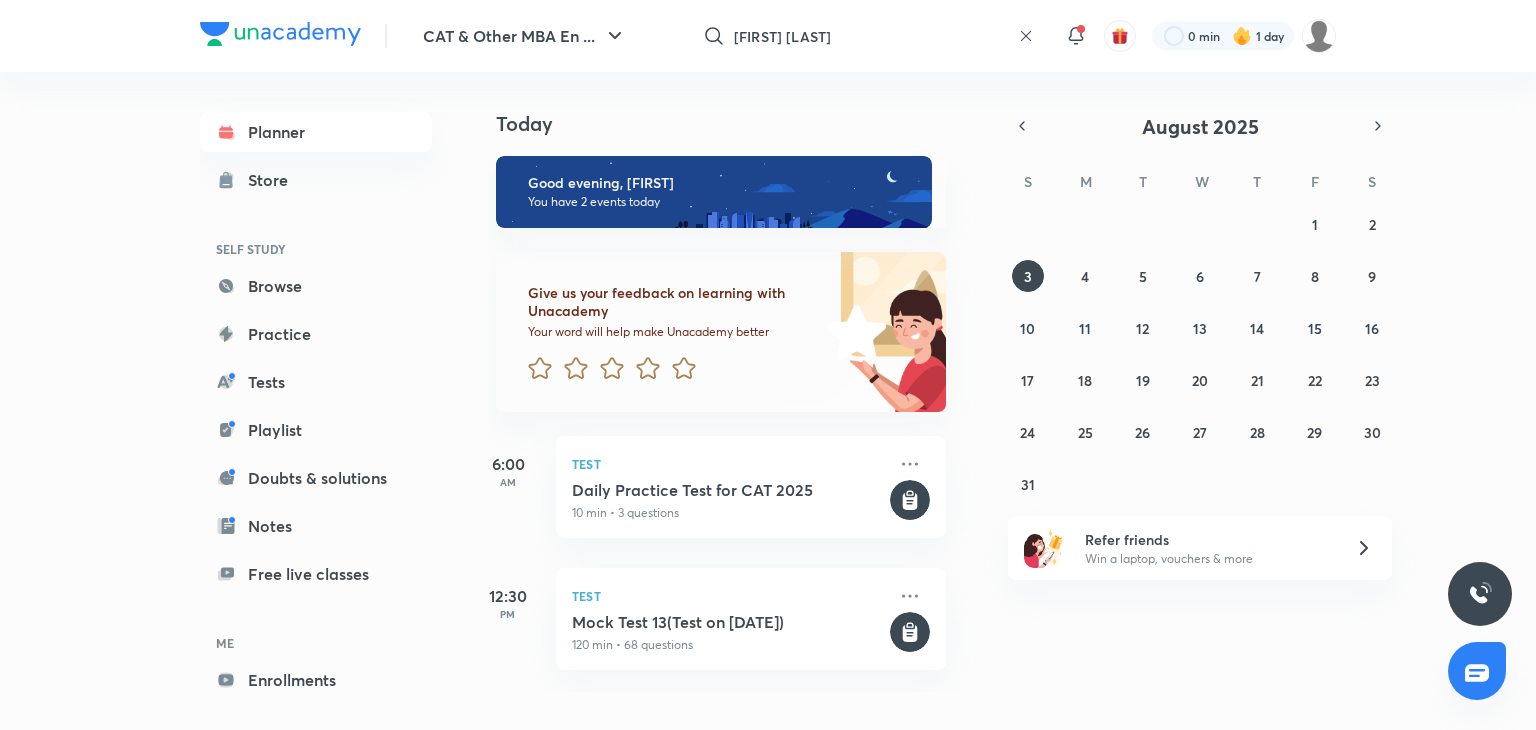 click 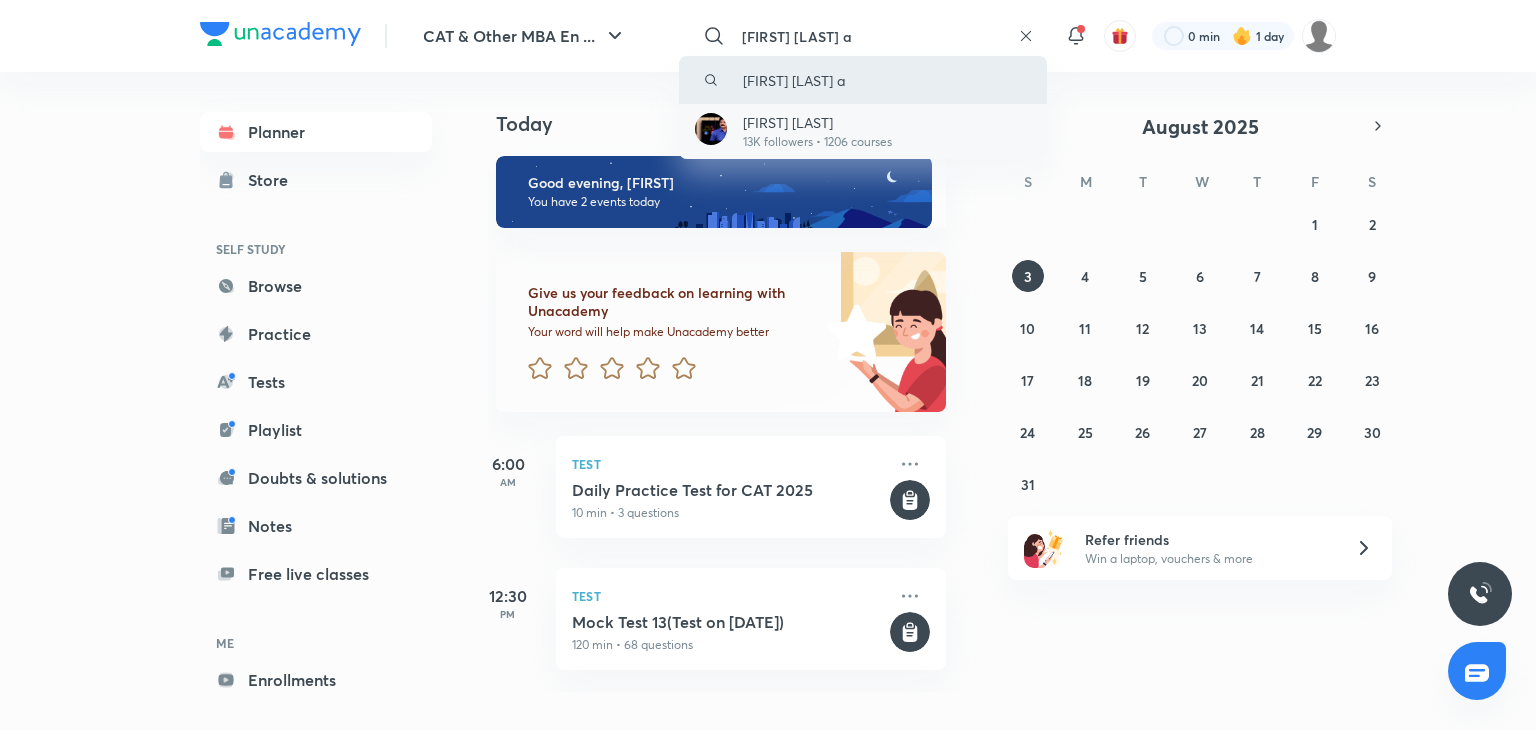 type on "[FIRST] [LAST] a" 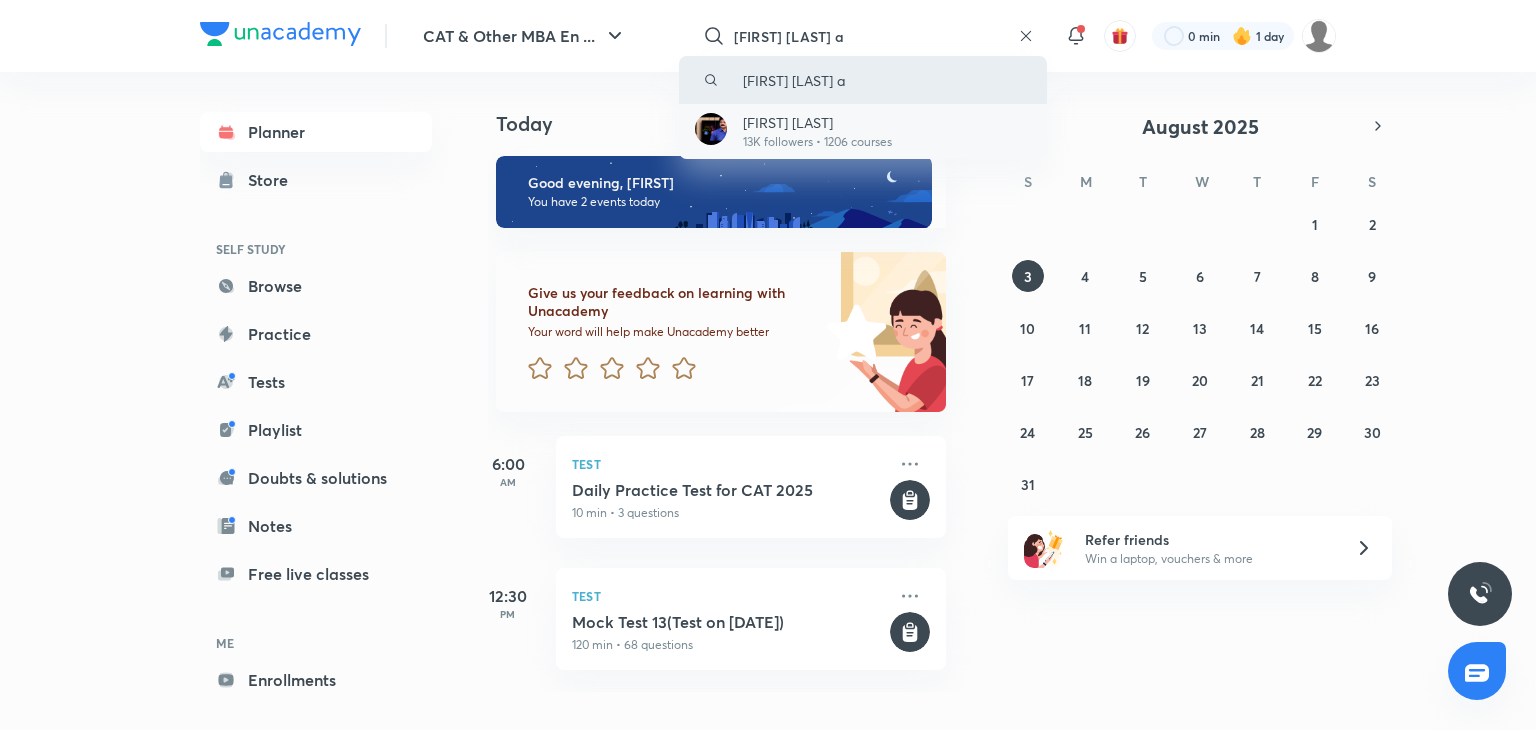 click on "[FIRST] [LAST]" at bounding box center (817, 122) 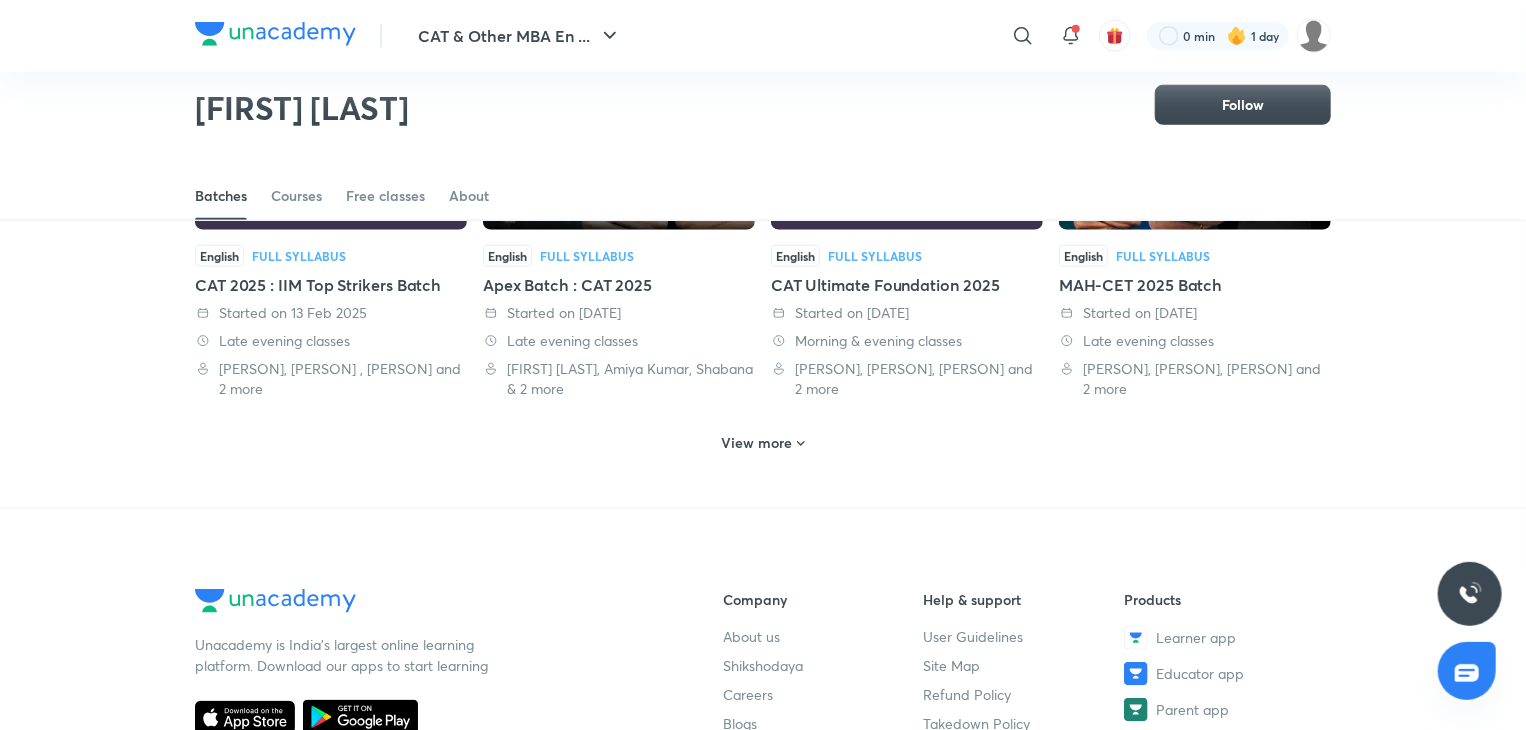 scroll, scrollTop: 893, scrollLeft: 0, axis: vertical 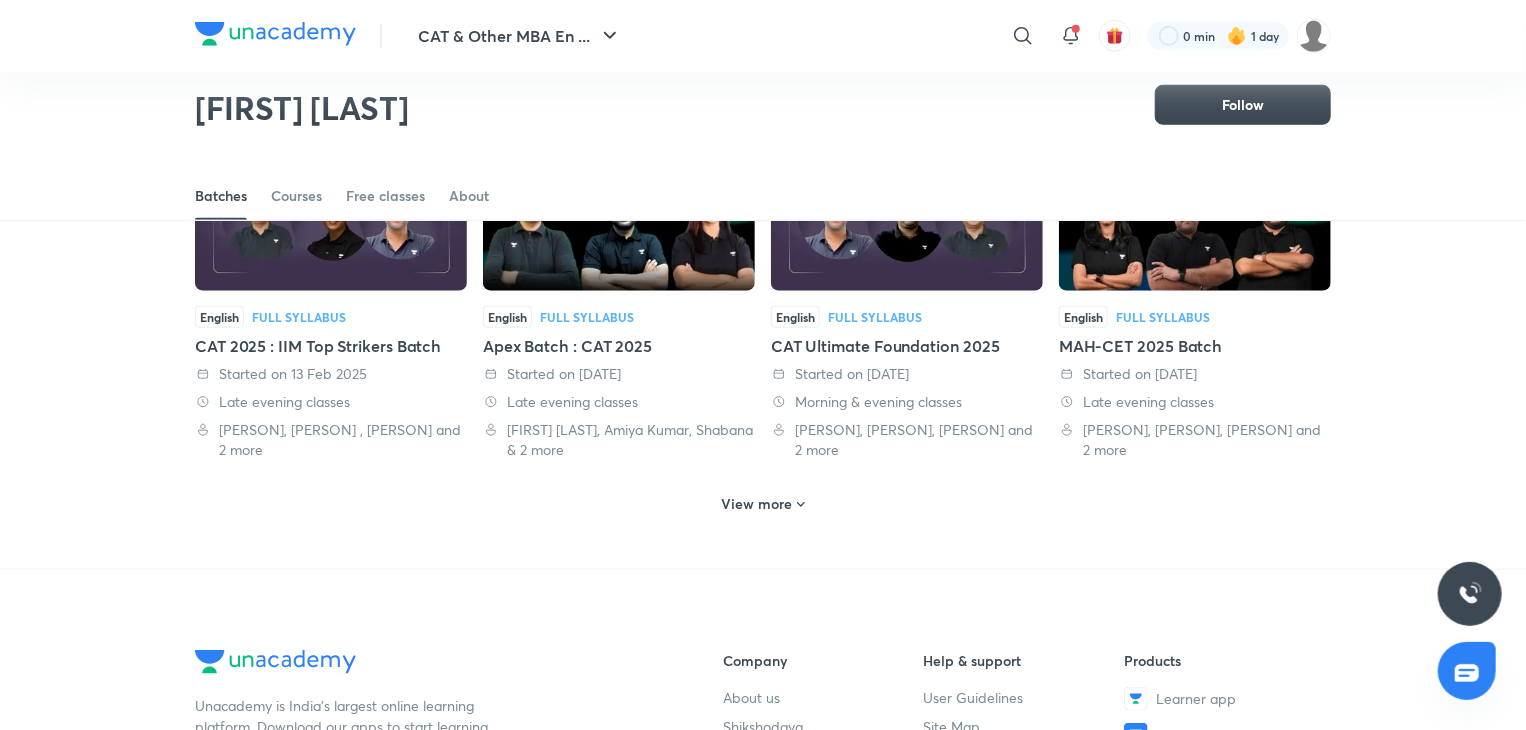 click on "View more" at bounding box center (757, 504) 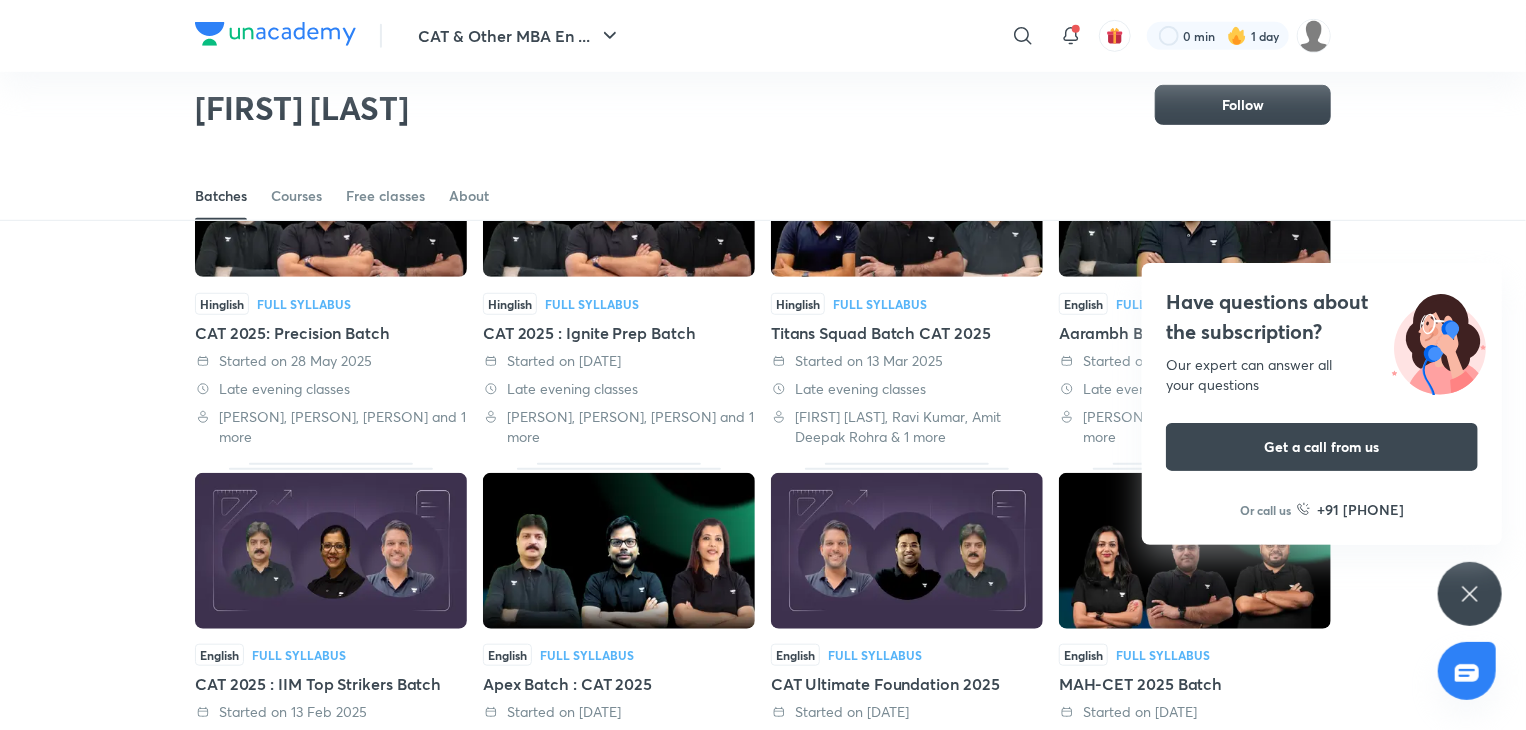 scroll, scrollTop: 0, scrollLeft: 0, axis: both 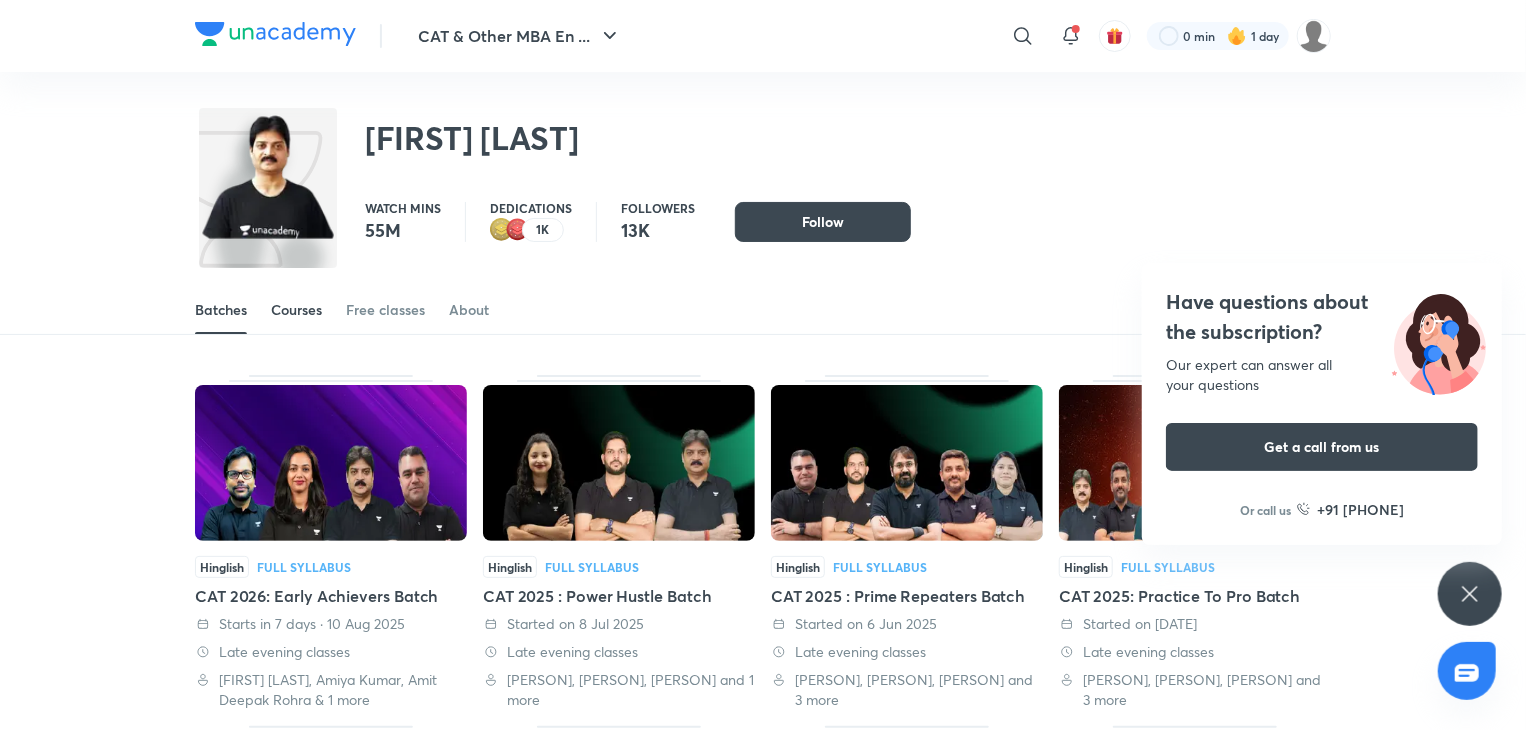 click on "Courses" at bounding box center [296, 310] 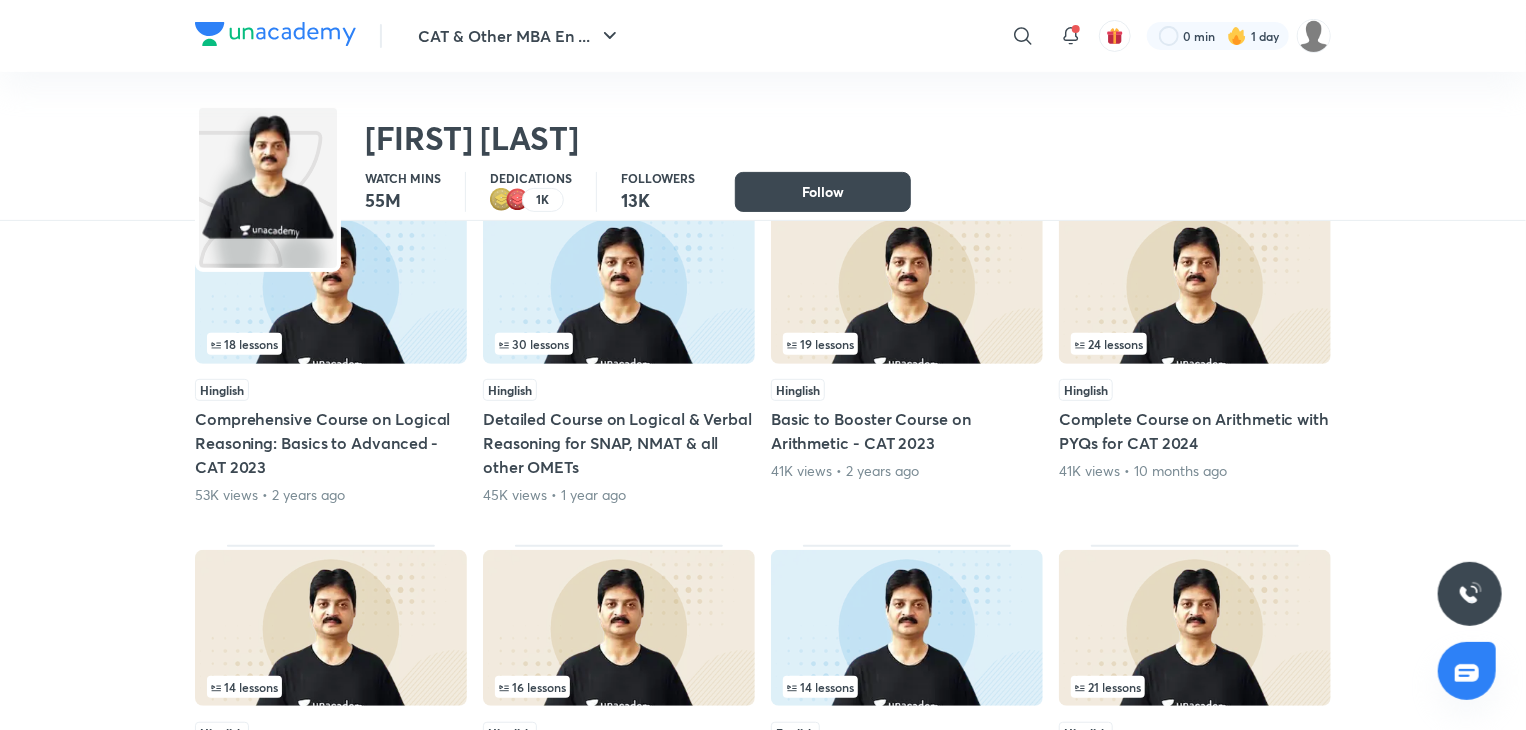 scroll, scrollTop: 0, scrollLeft: 0, axis: both 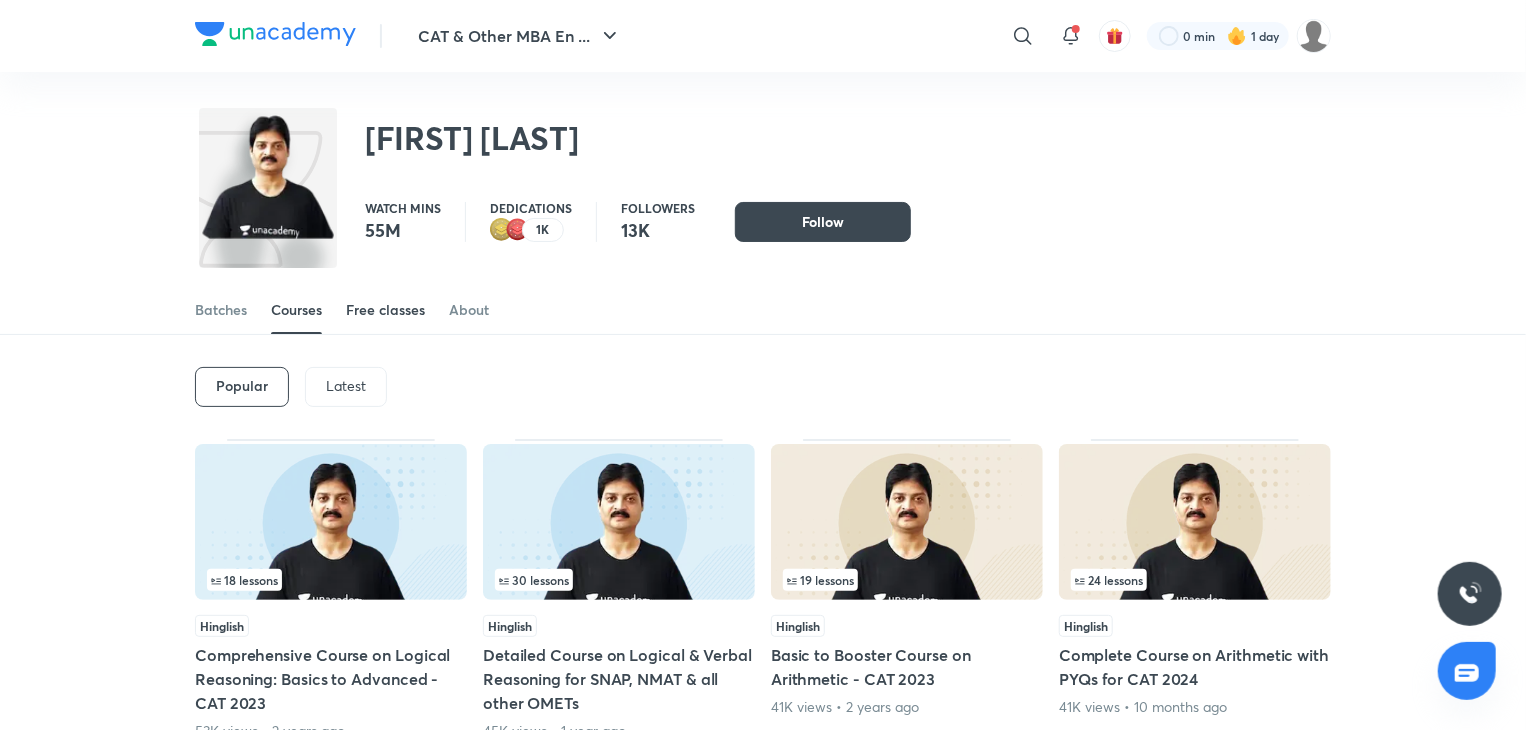 click on "Free classes" at bounding box center (385, 310) 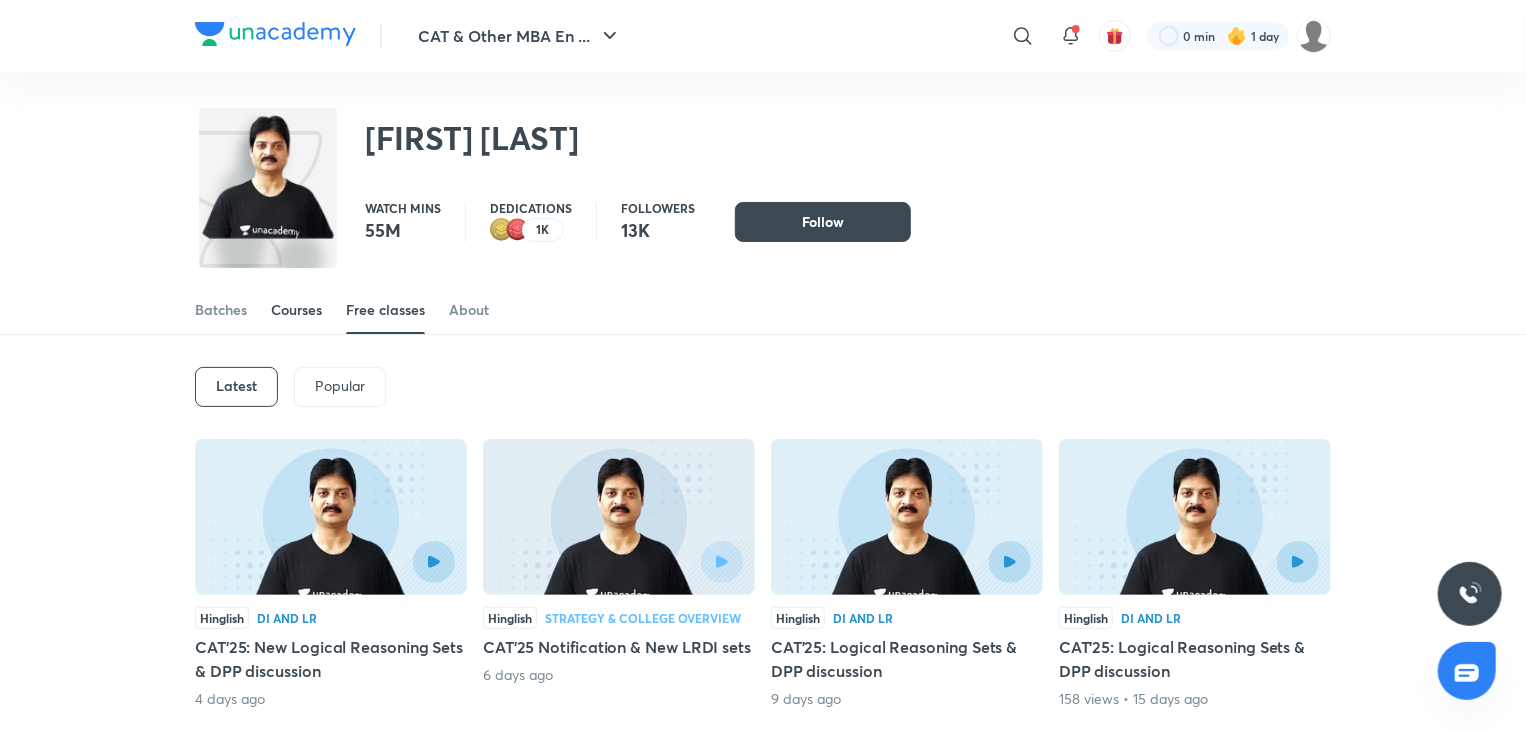 click on "Courses" at bounding box center [296, 310] 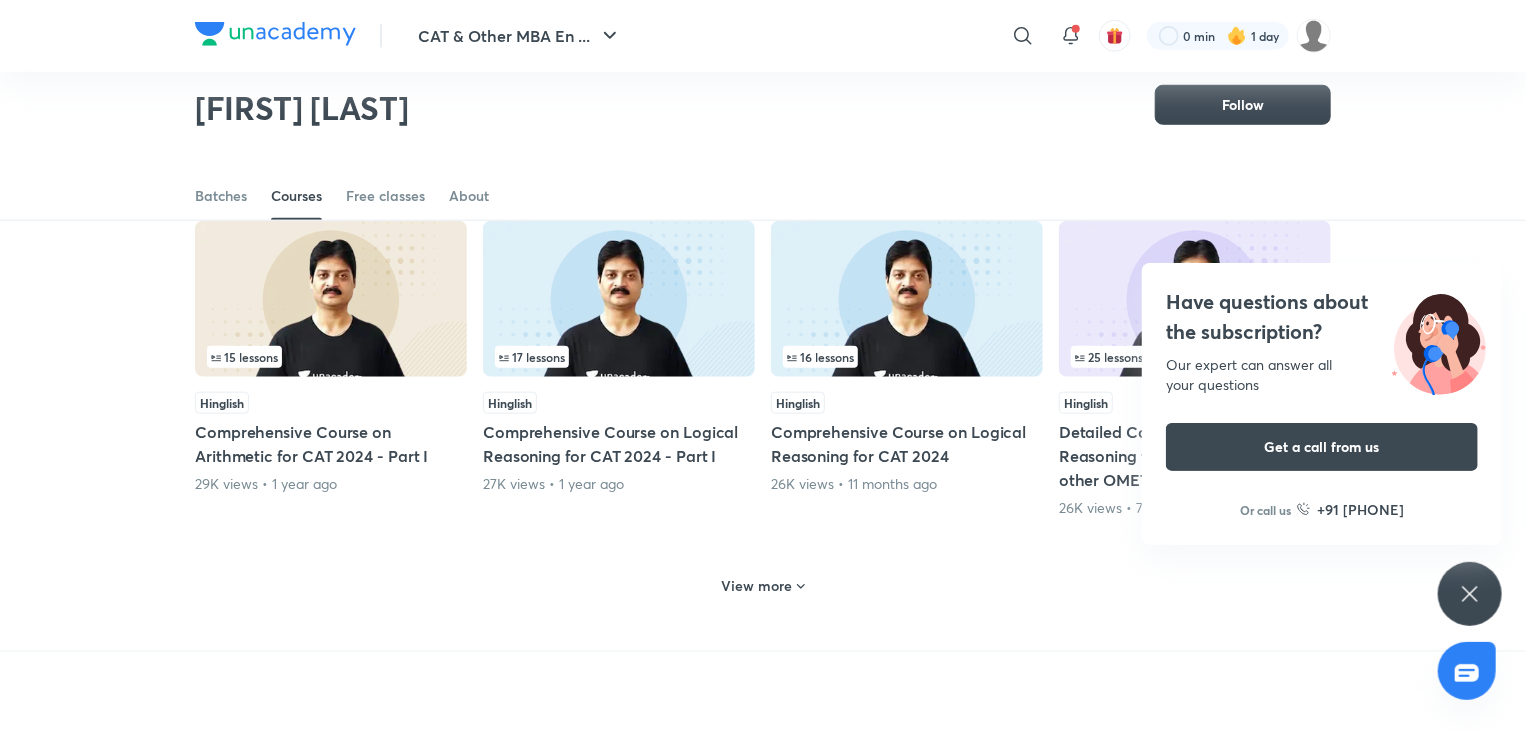 scroll, scrollTop: 848, scrollLeft: 0, axis: vertical 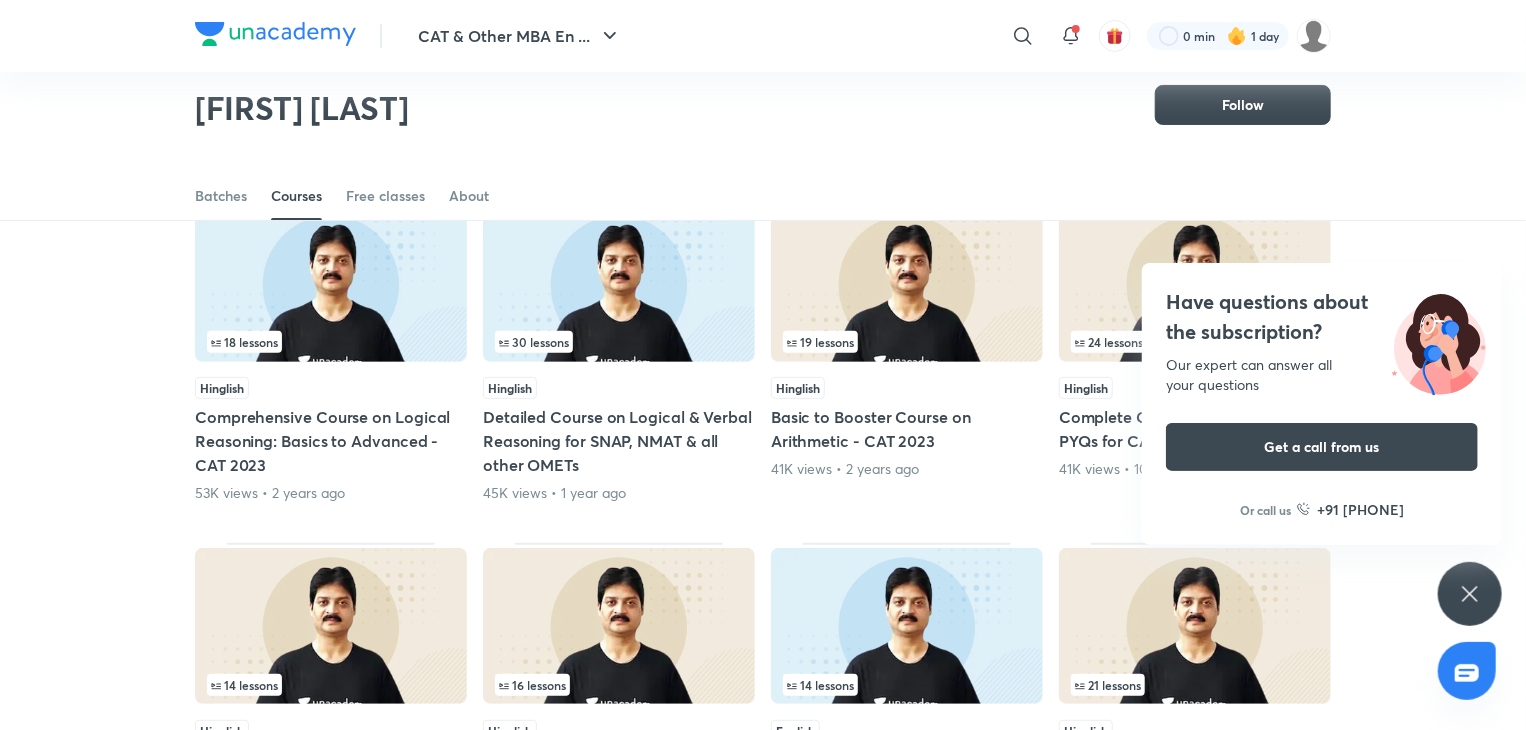 click 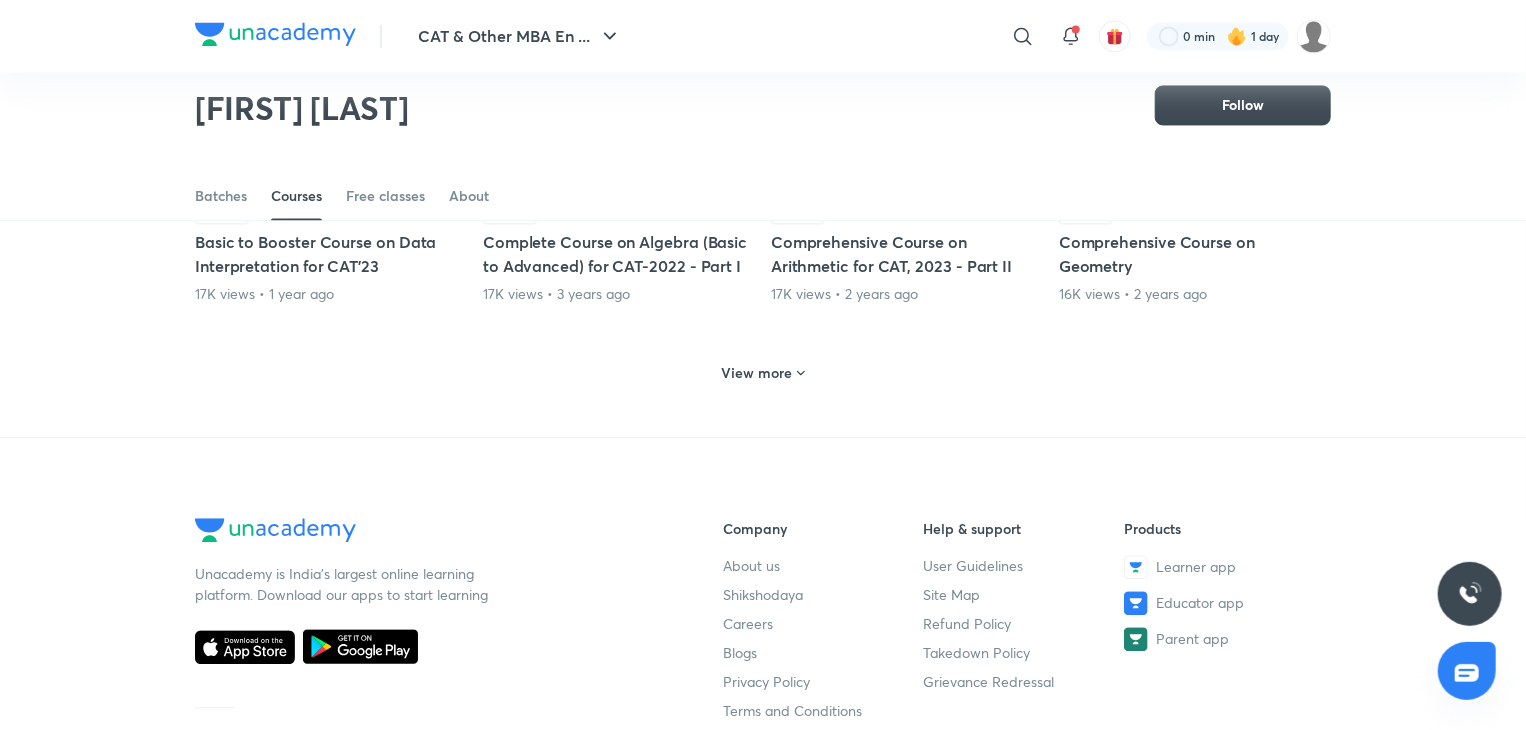 scroll, scrollTop: 1857, scrollLeft: 0, axis: vertical 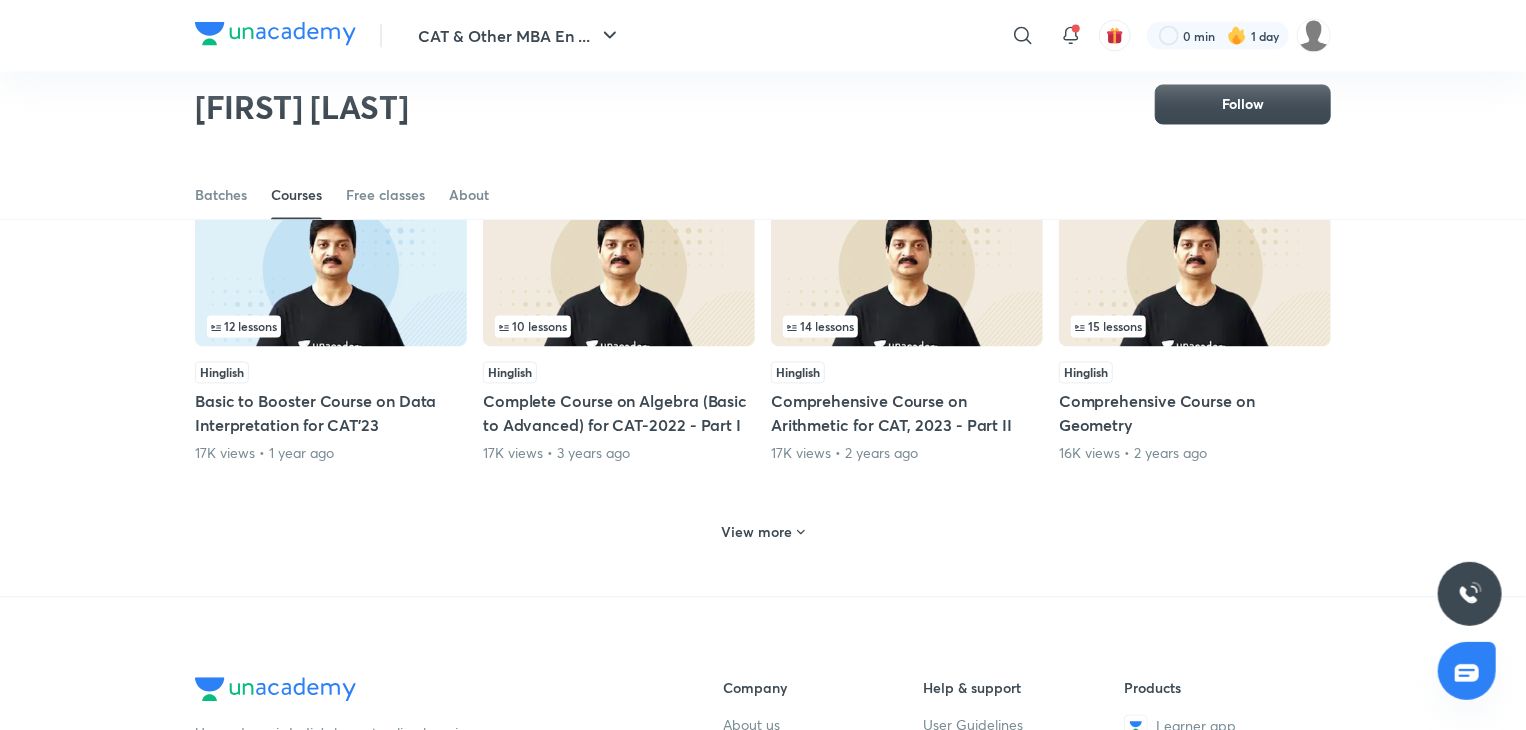 click 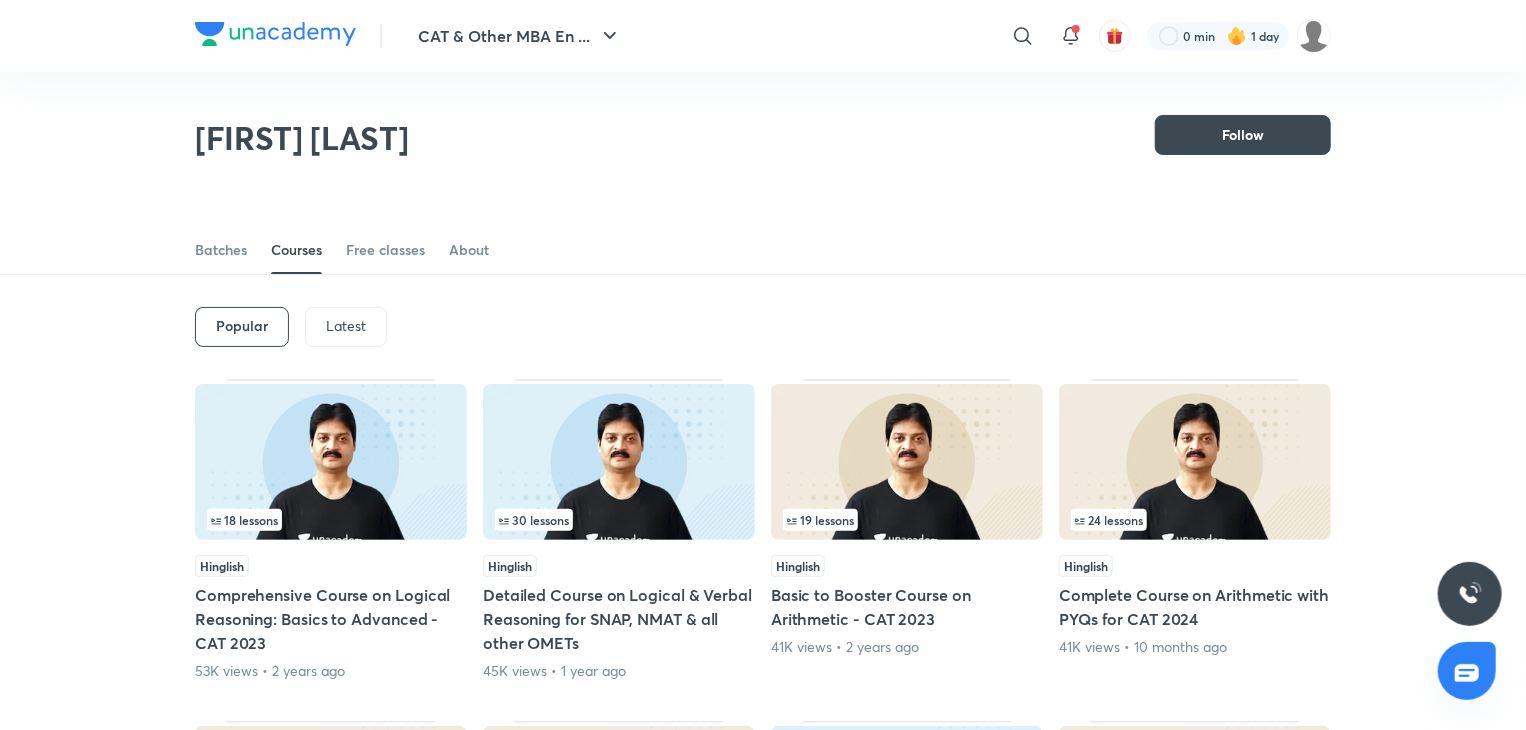 scroll, scrollTop: 0, scrollLeft: 0, axis: both 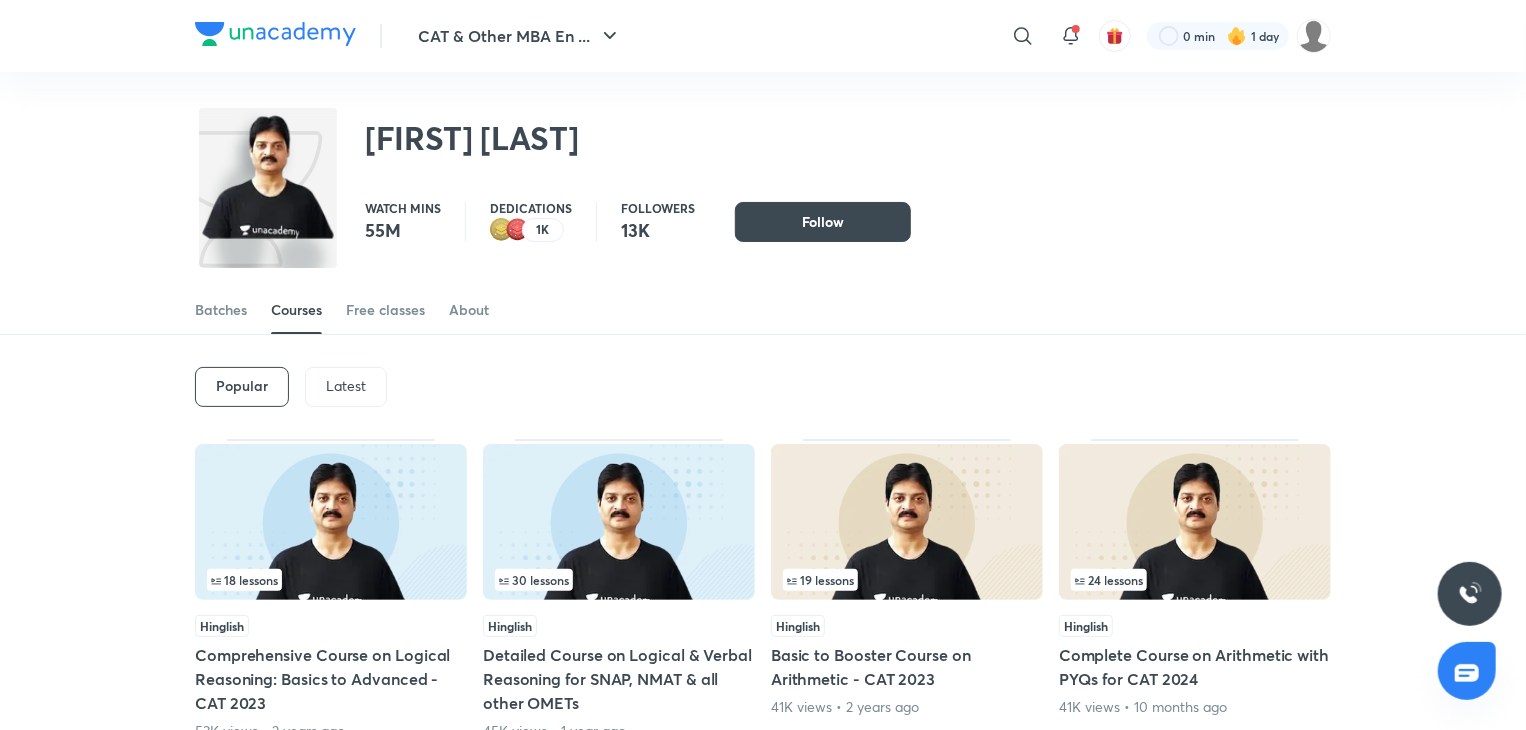 click on "Latest" at bounding box center [346, 387] 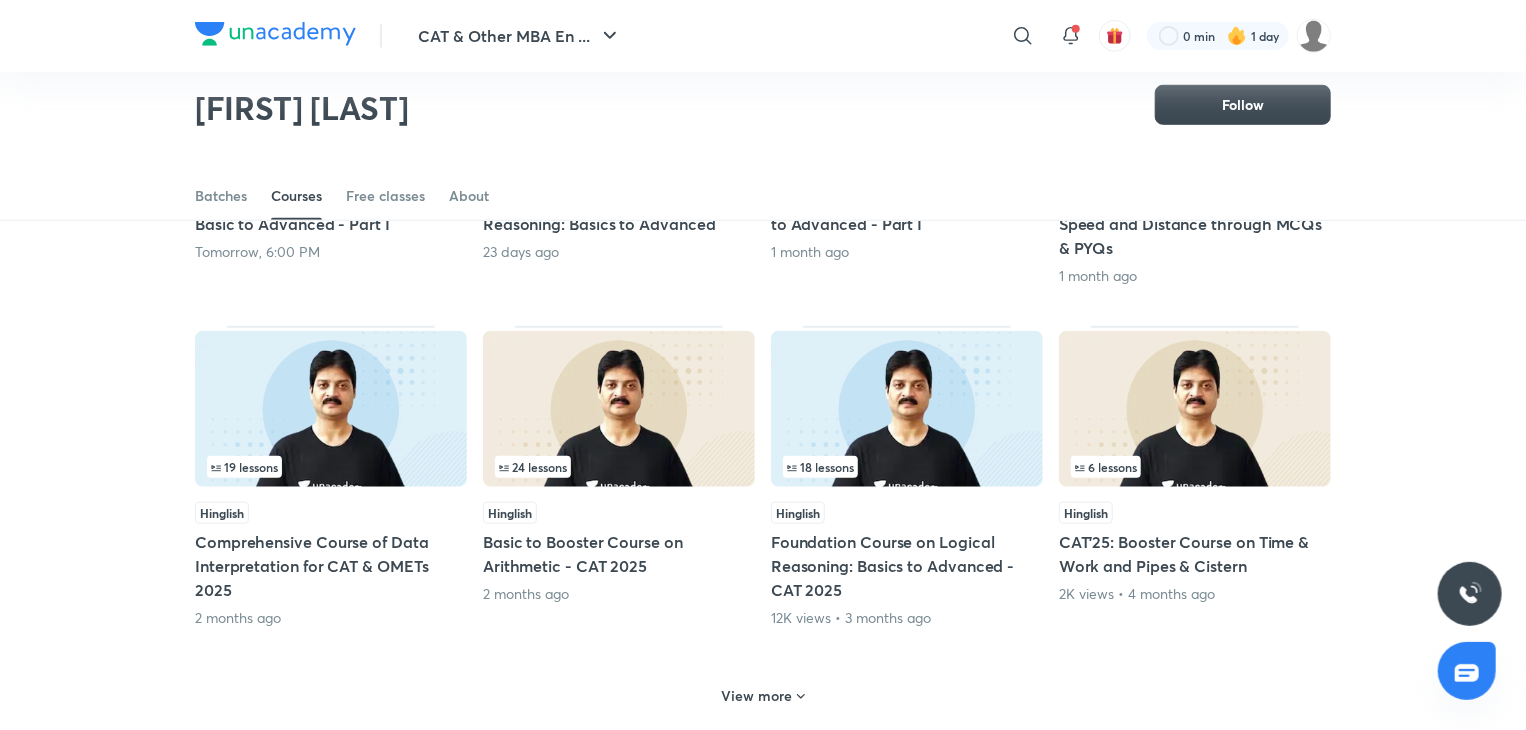 scroll, scrollTop: 740, scrollLeft: 0, axis: vertical 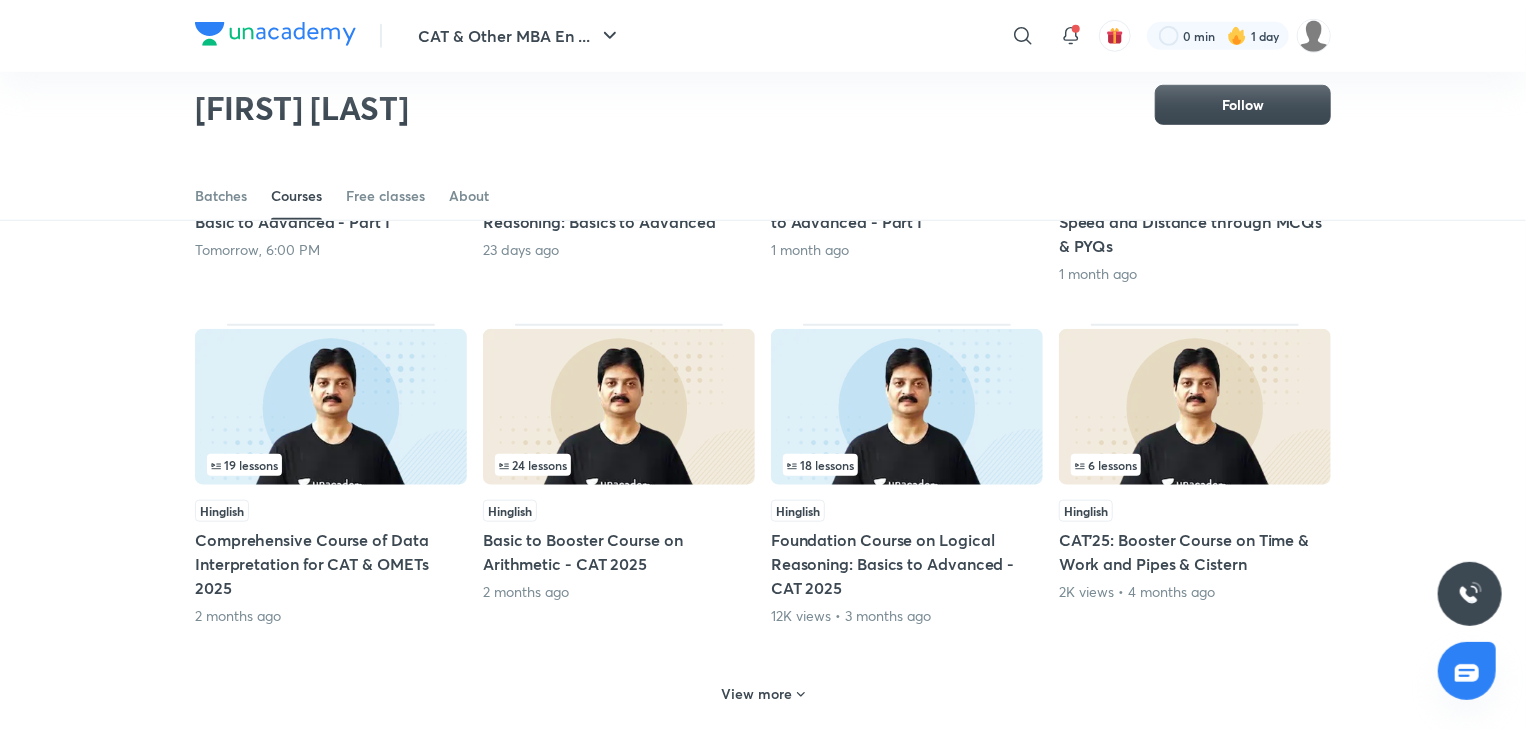 click on "Basic to Booster Course on Arithmetic - CAT 2025" at bounding box center [619, 552] 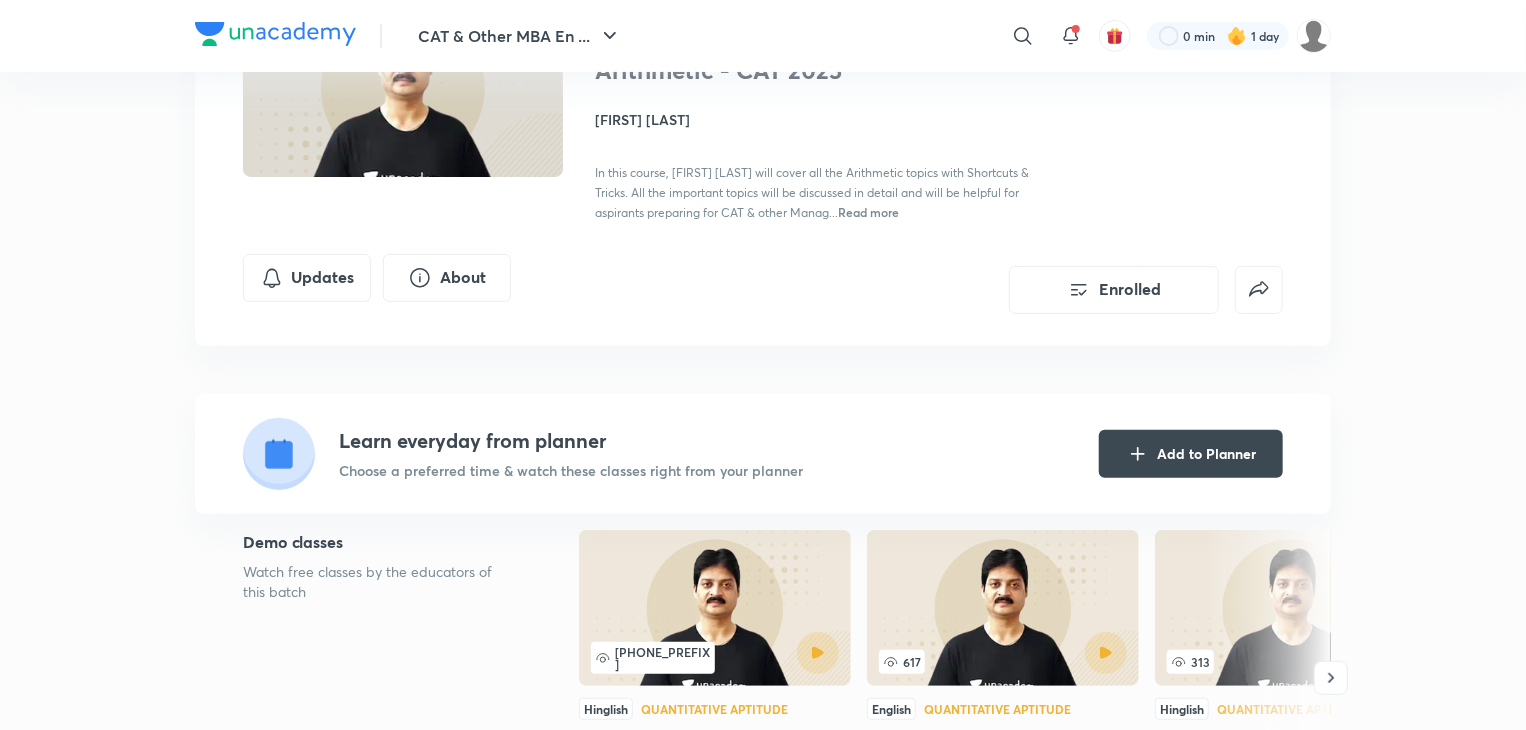 scroll, scrollTop: 0, scrollLeft: 0, axis: both 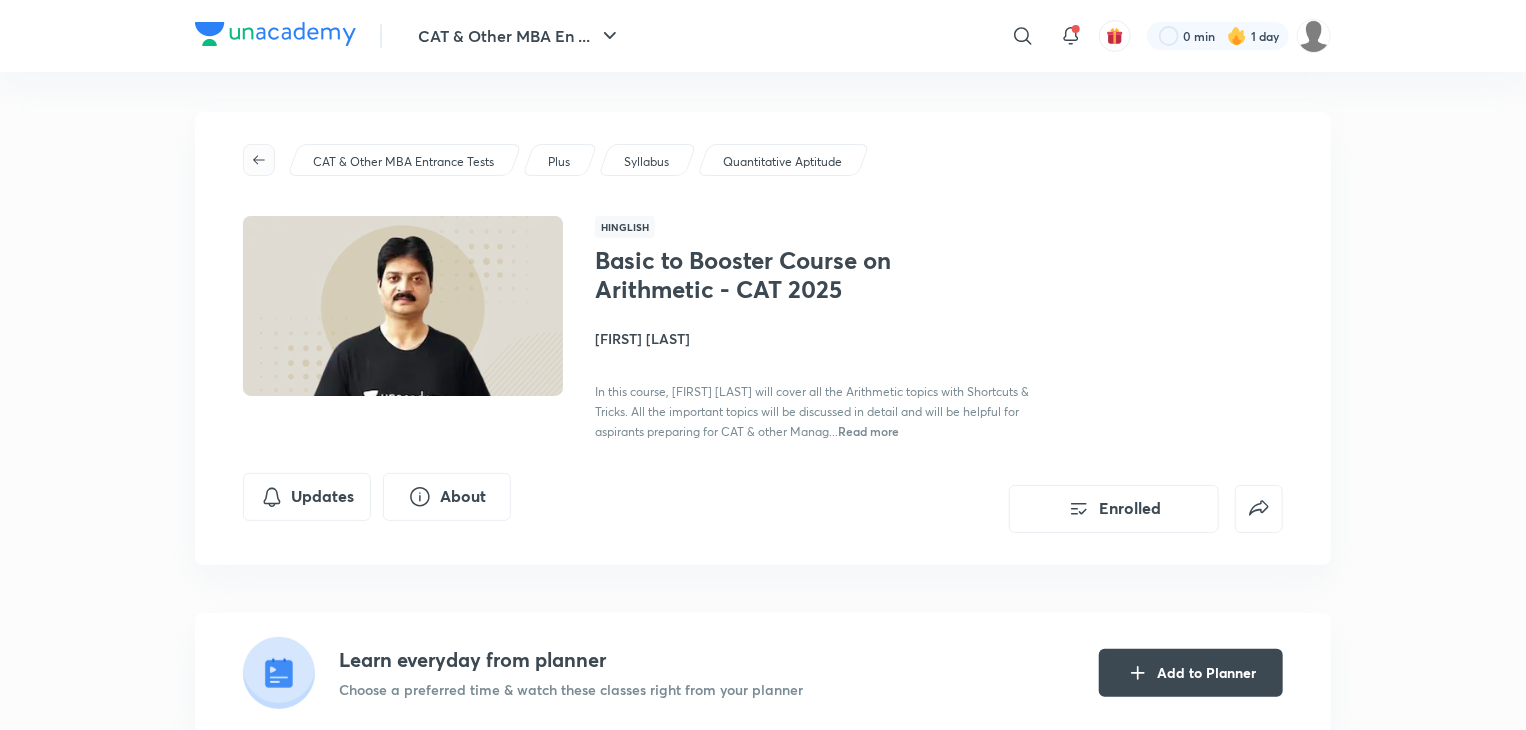 click at bounding box center (259, 160) 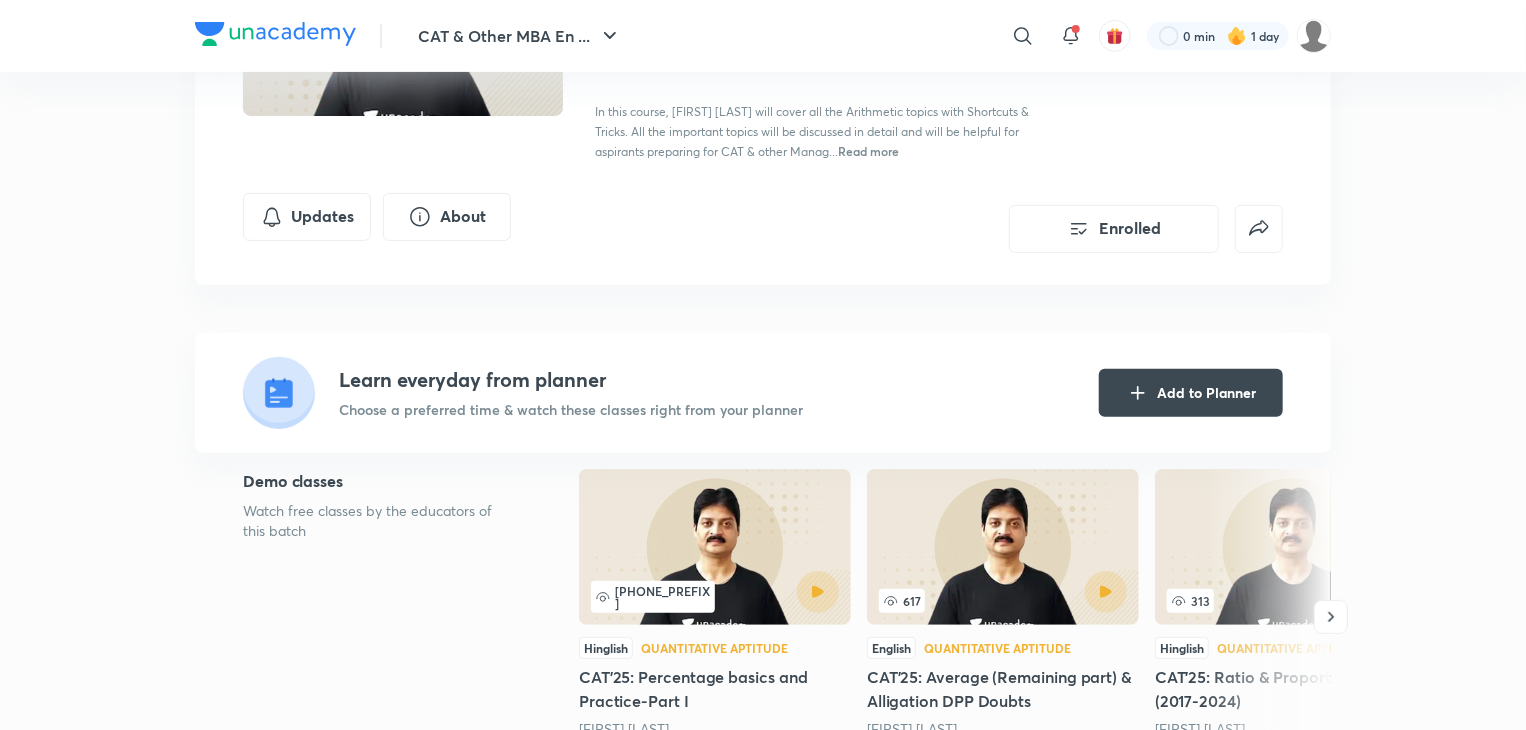 scroll, scrollTop: 0, scrollLeft: 0, axis: both 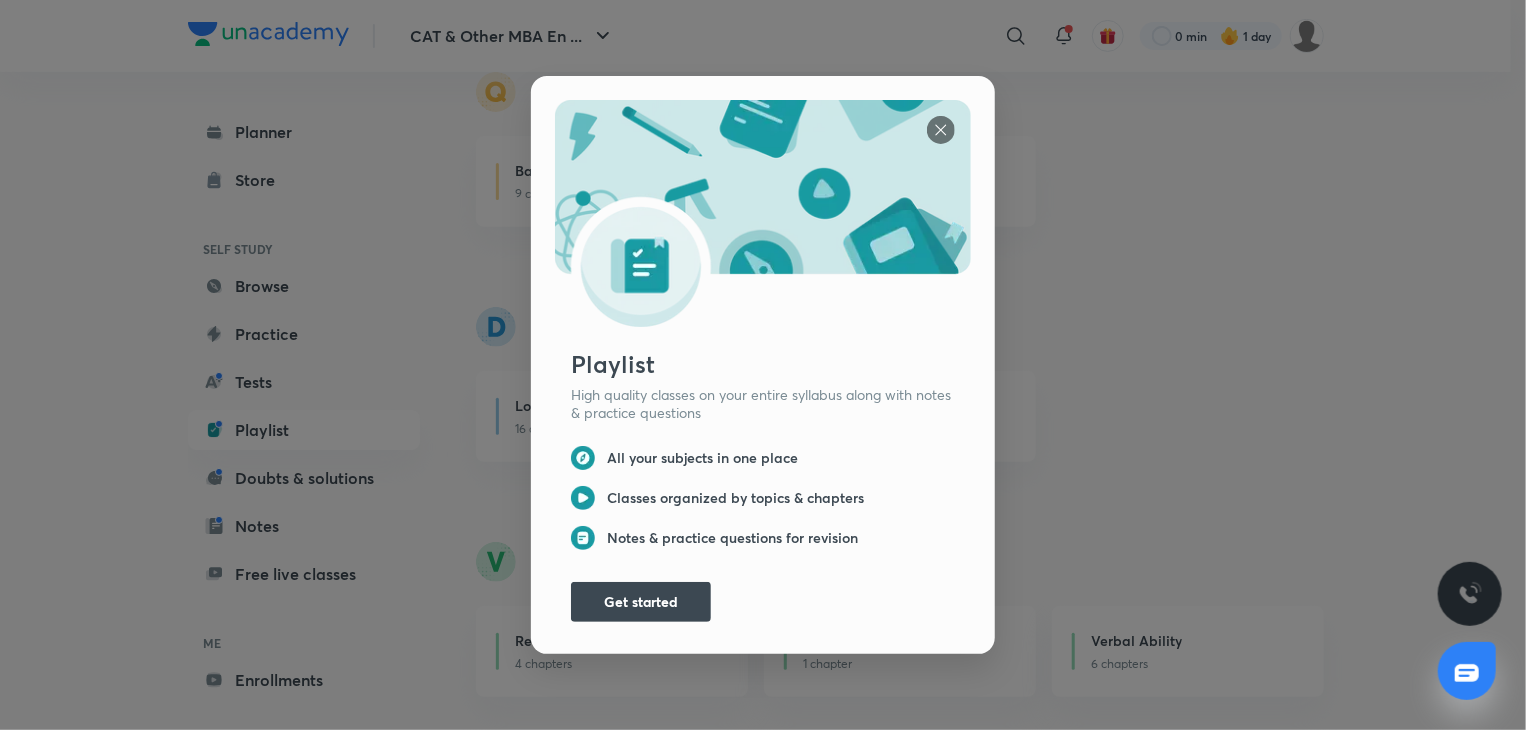 click at bounding box center [941, 130] 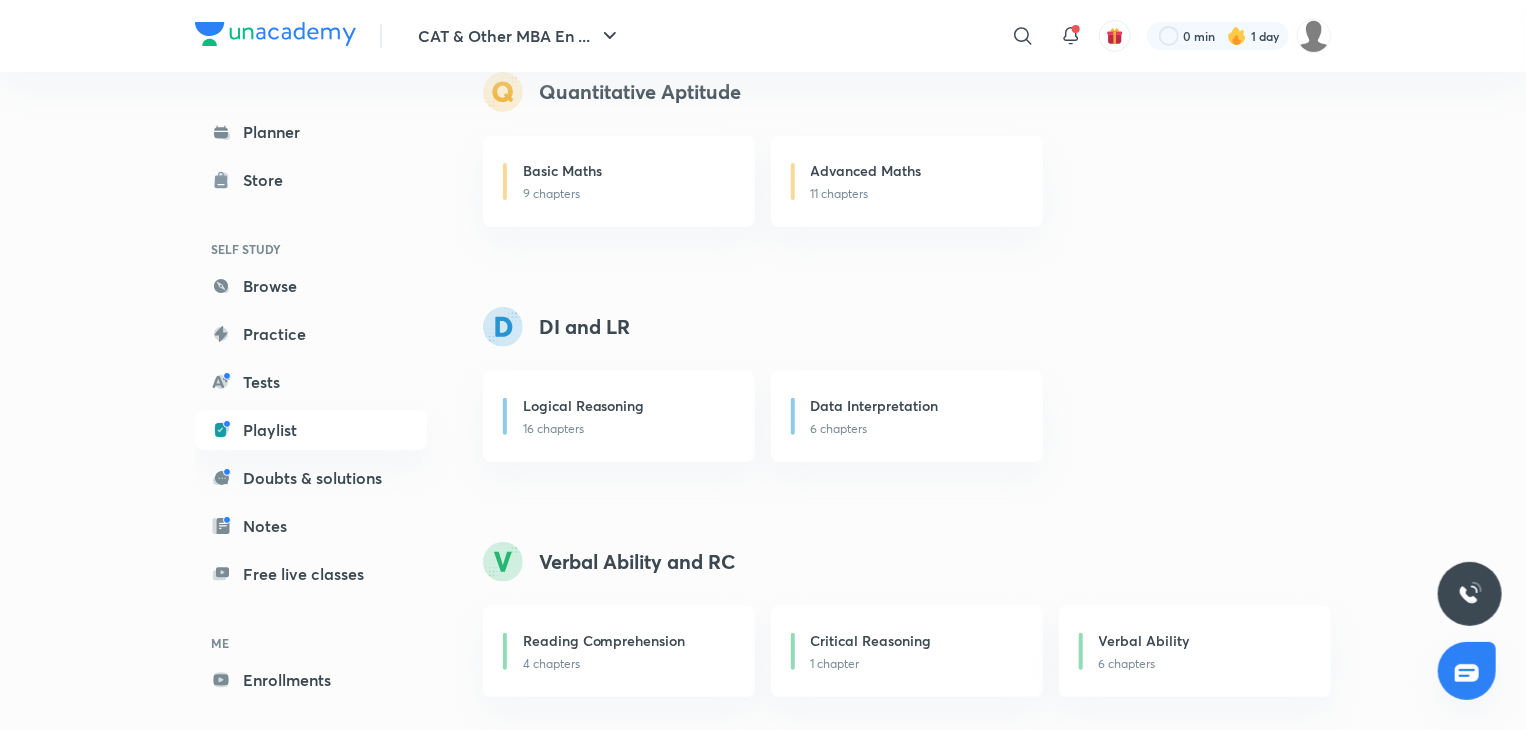 scroll, scrollTop: 0, scrollLeft: 0, axis: both 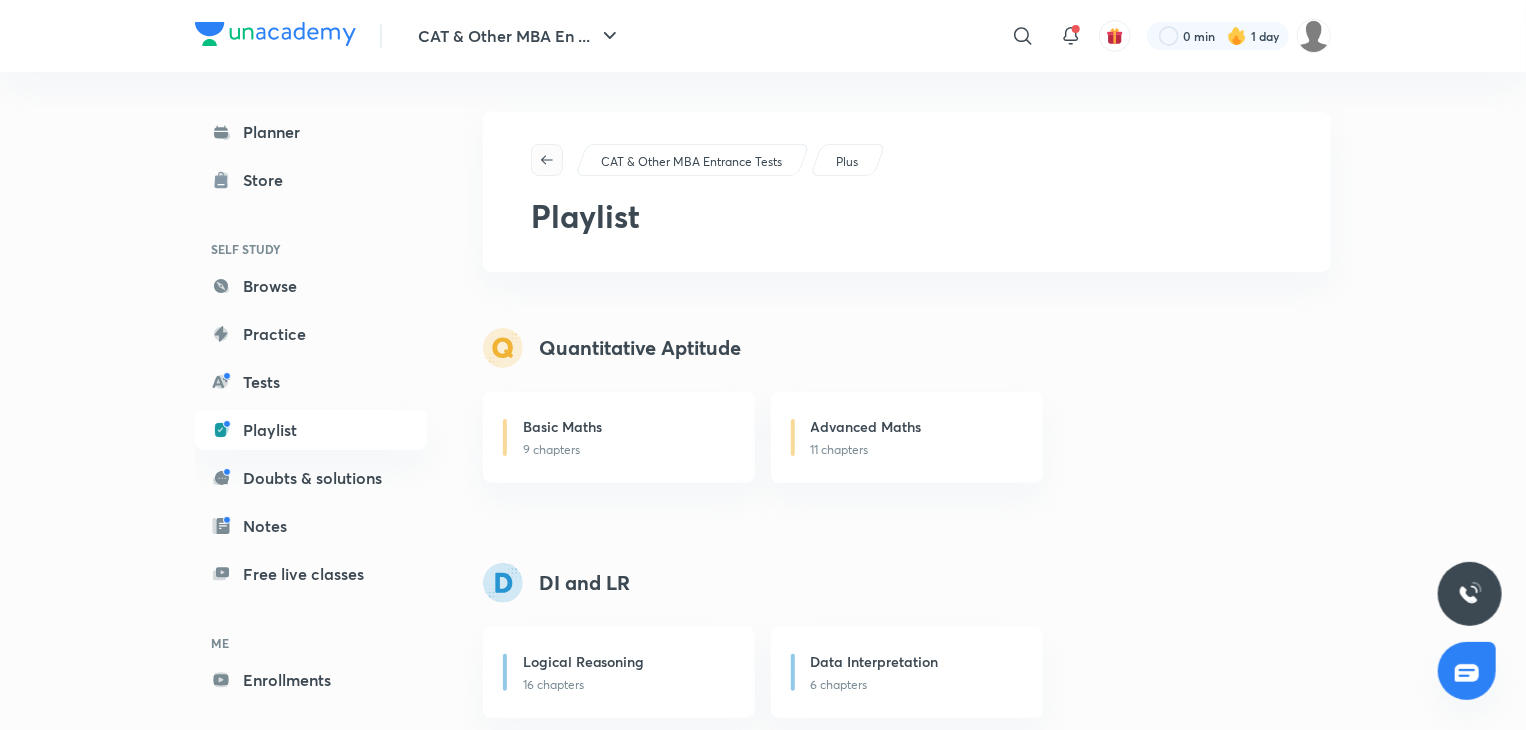 click at bounding box center (547, 160) 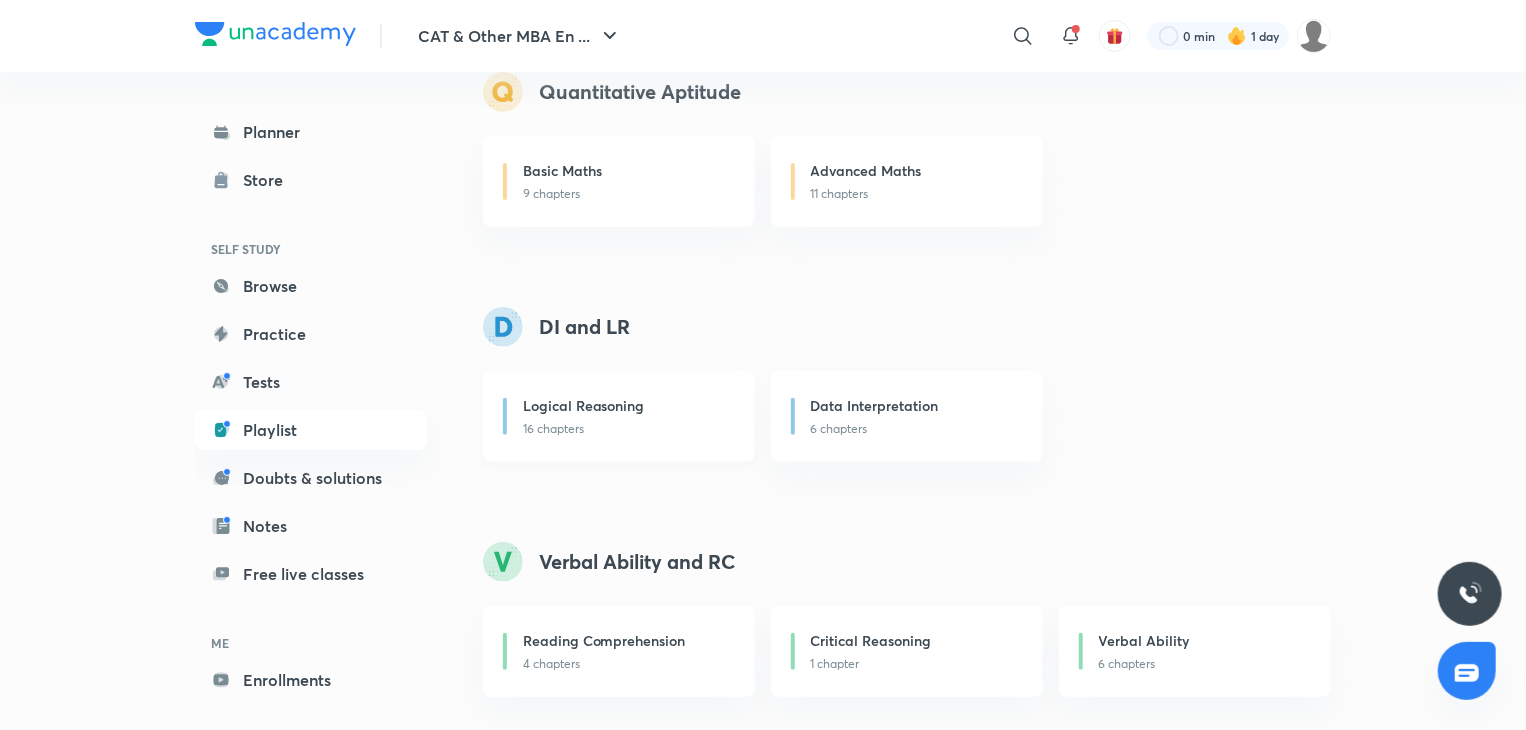 scroll, scrollTop: 0, scrollLeft: 0, axis: both 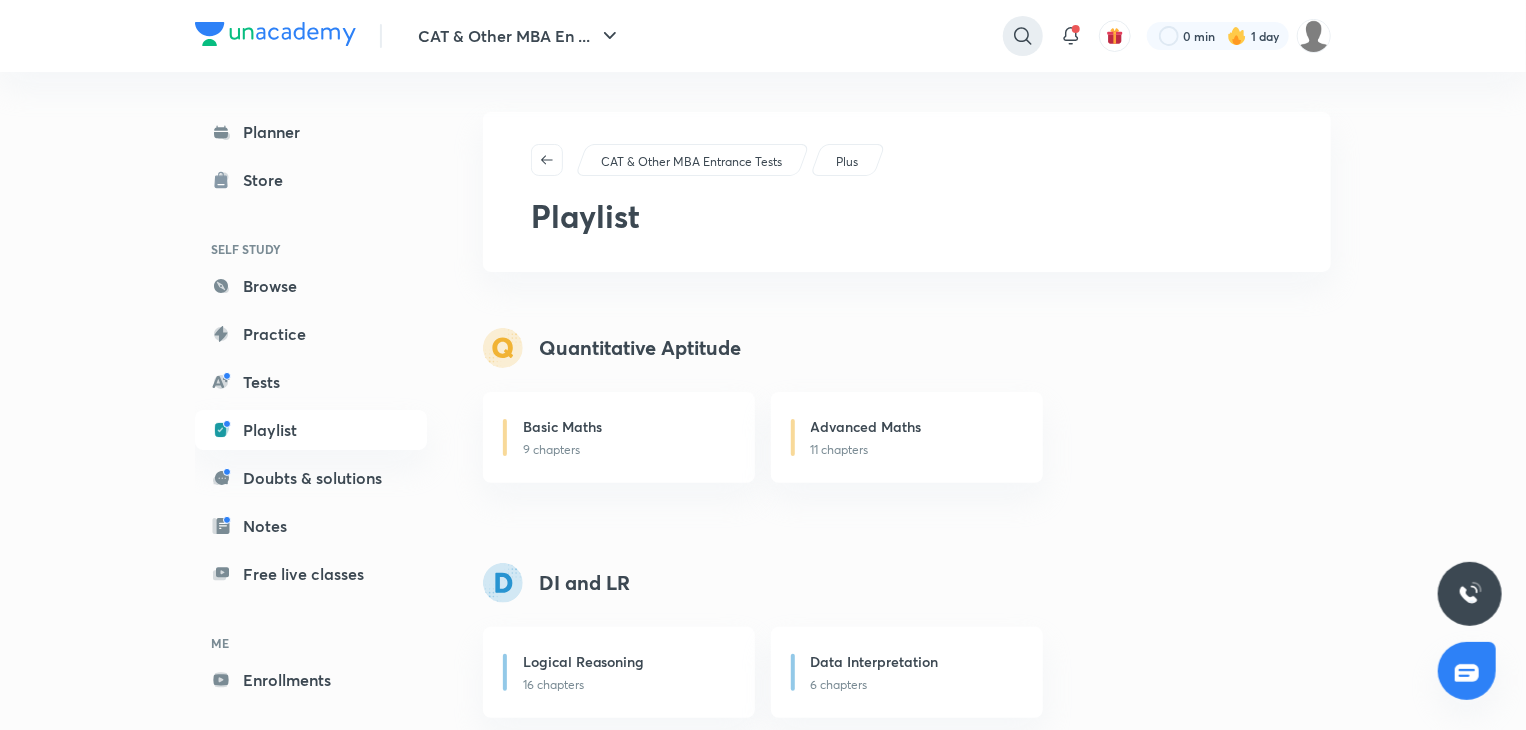 click 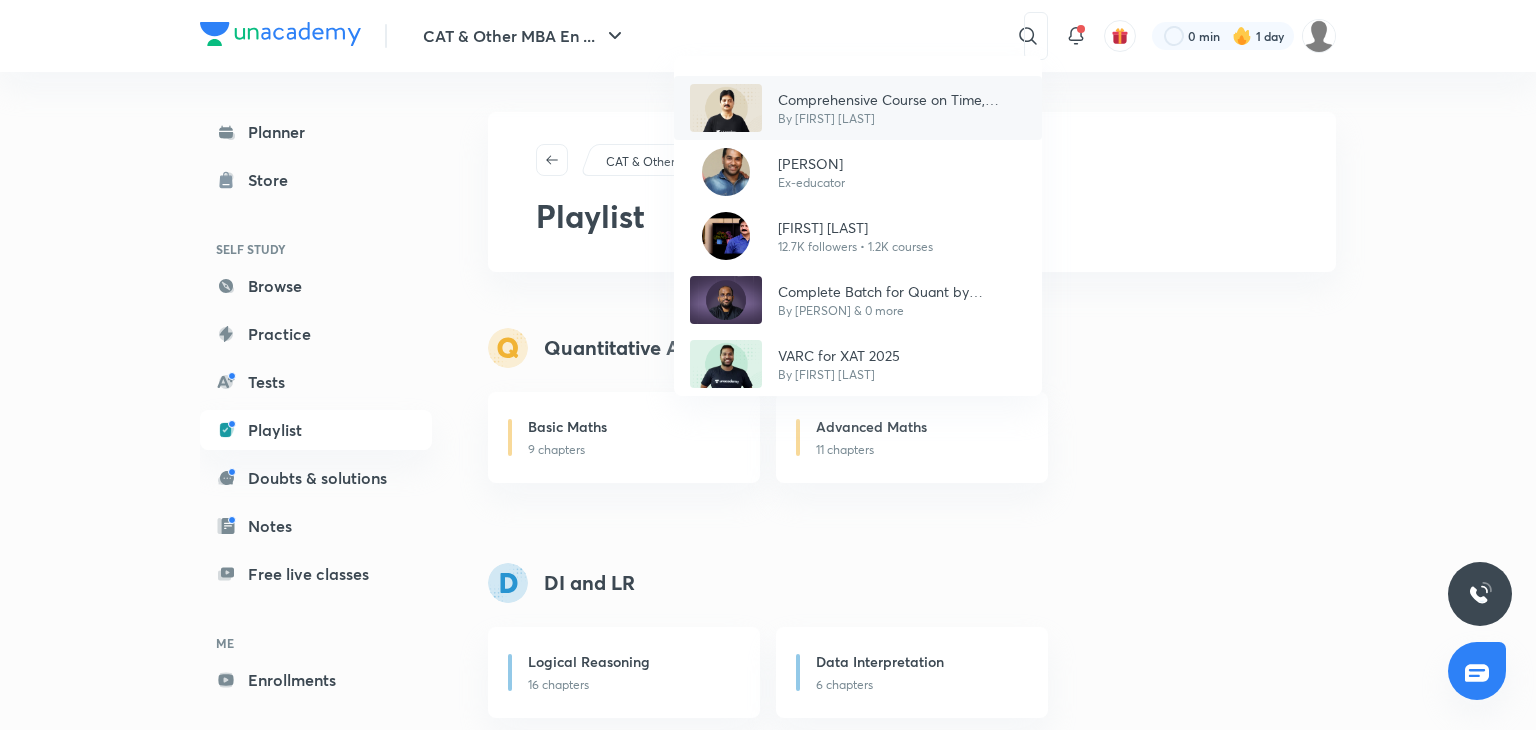 click on "By [FIRST] [LAST]" at bounding box center (902, 119) 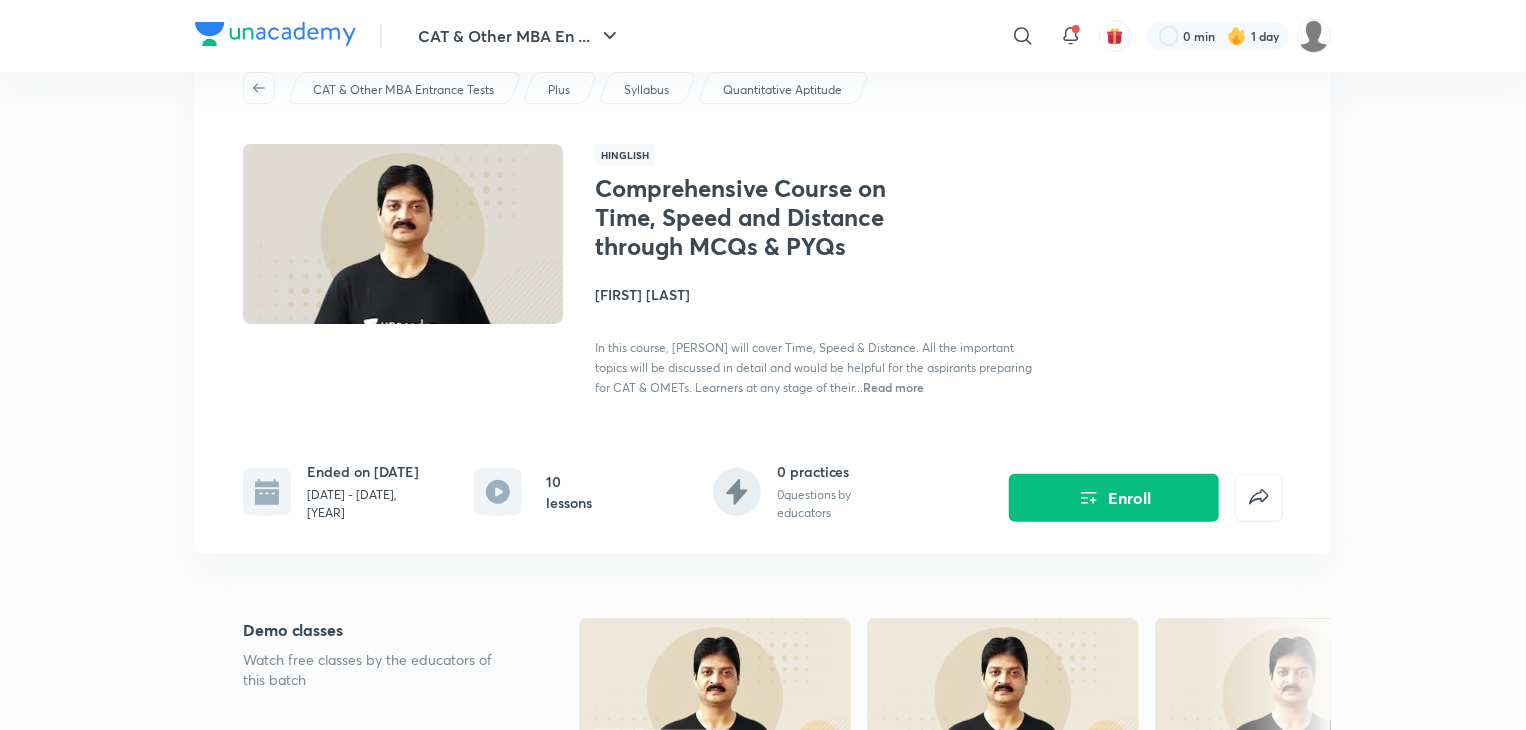 scroll, scrollTop: 0, scrollLeft: 0, axis: both 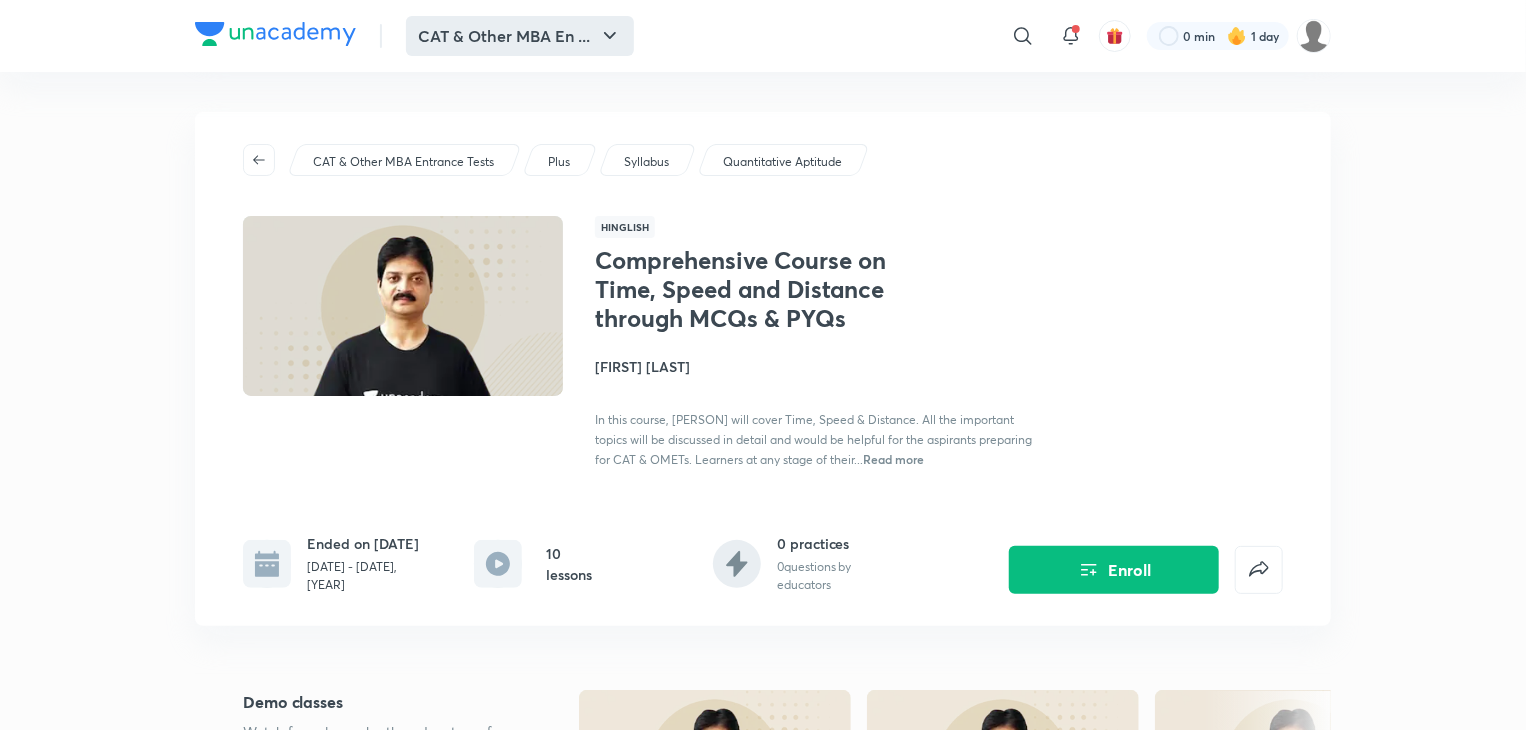 click on "CAT & Other MBA En ..." at bounding box center (520, 36) 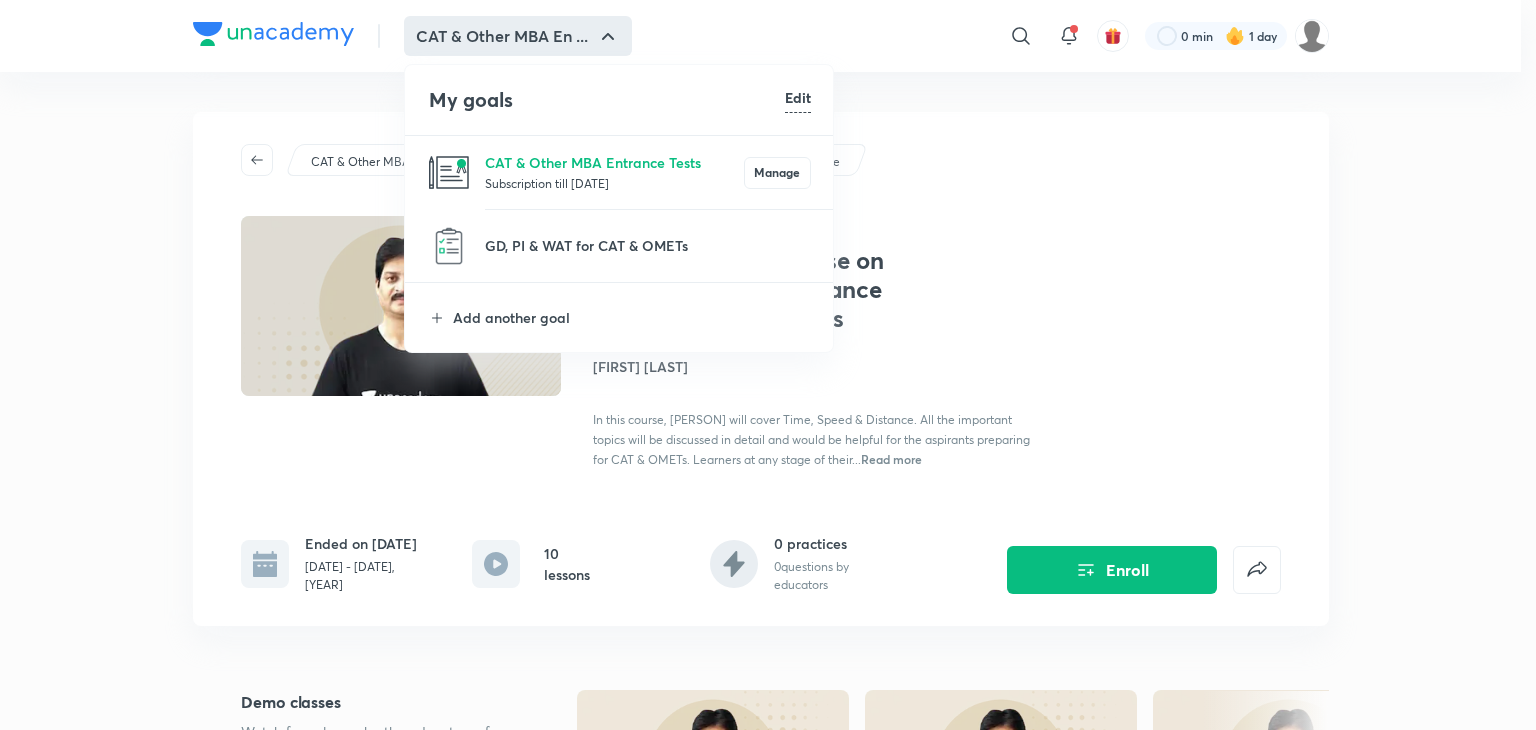 click at bounding box center (768, 365) 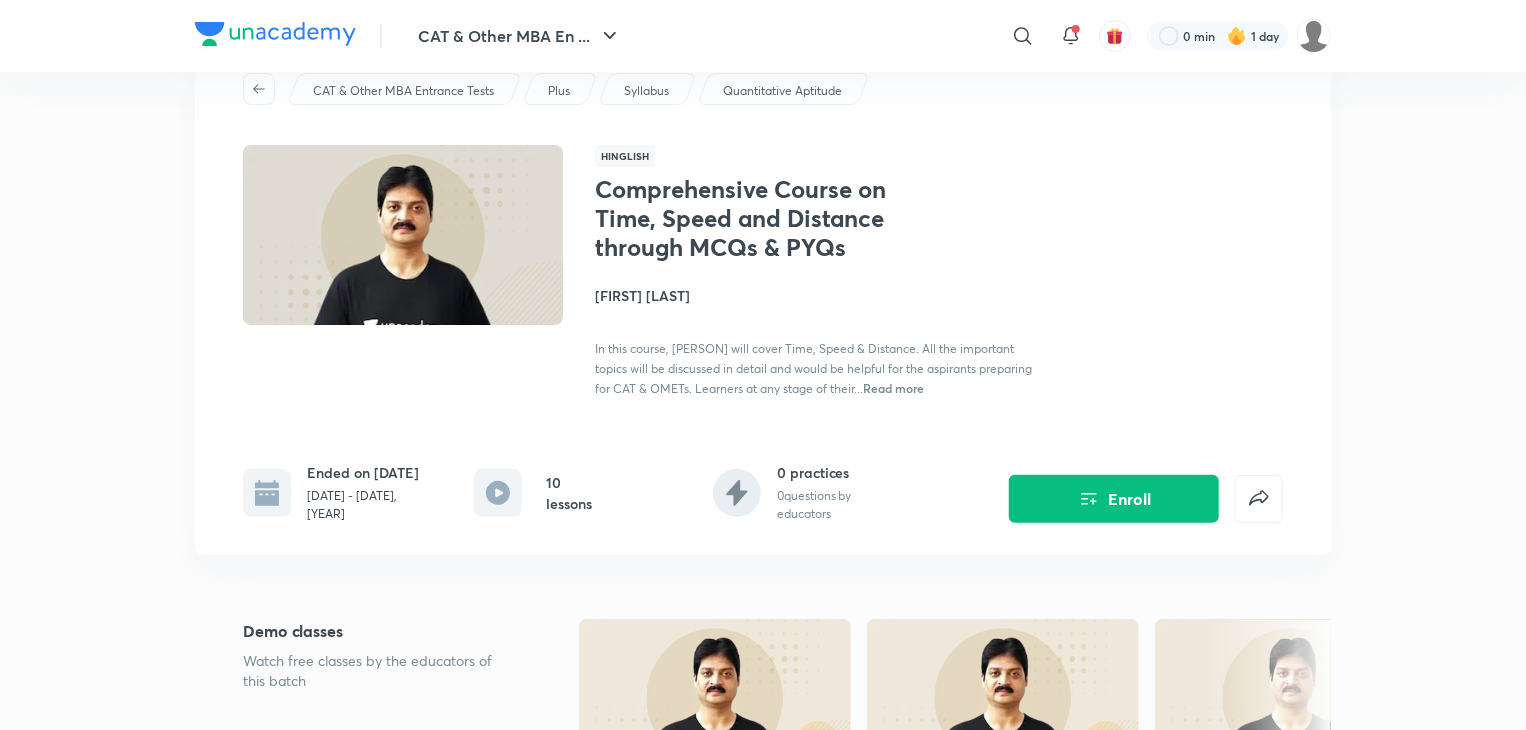 scroll, scrollTop: 0, scrollLeft: 0, axis: both 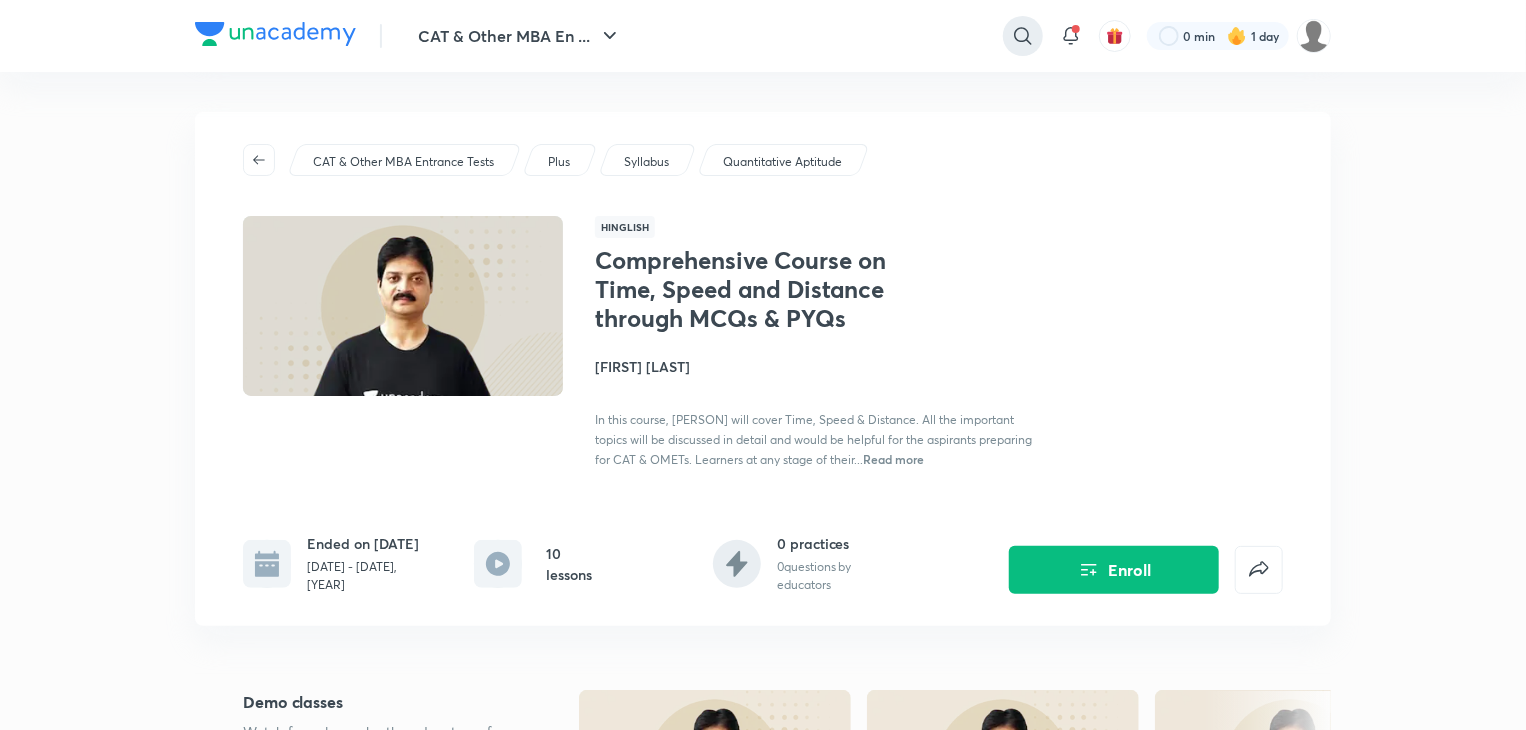 click at bounding box center (1023, 36) 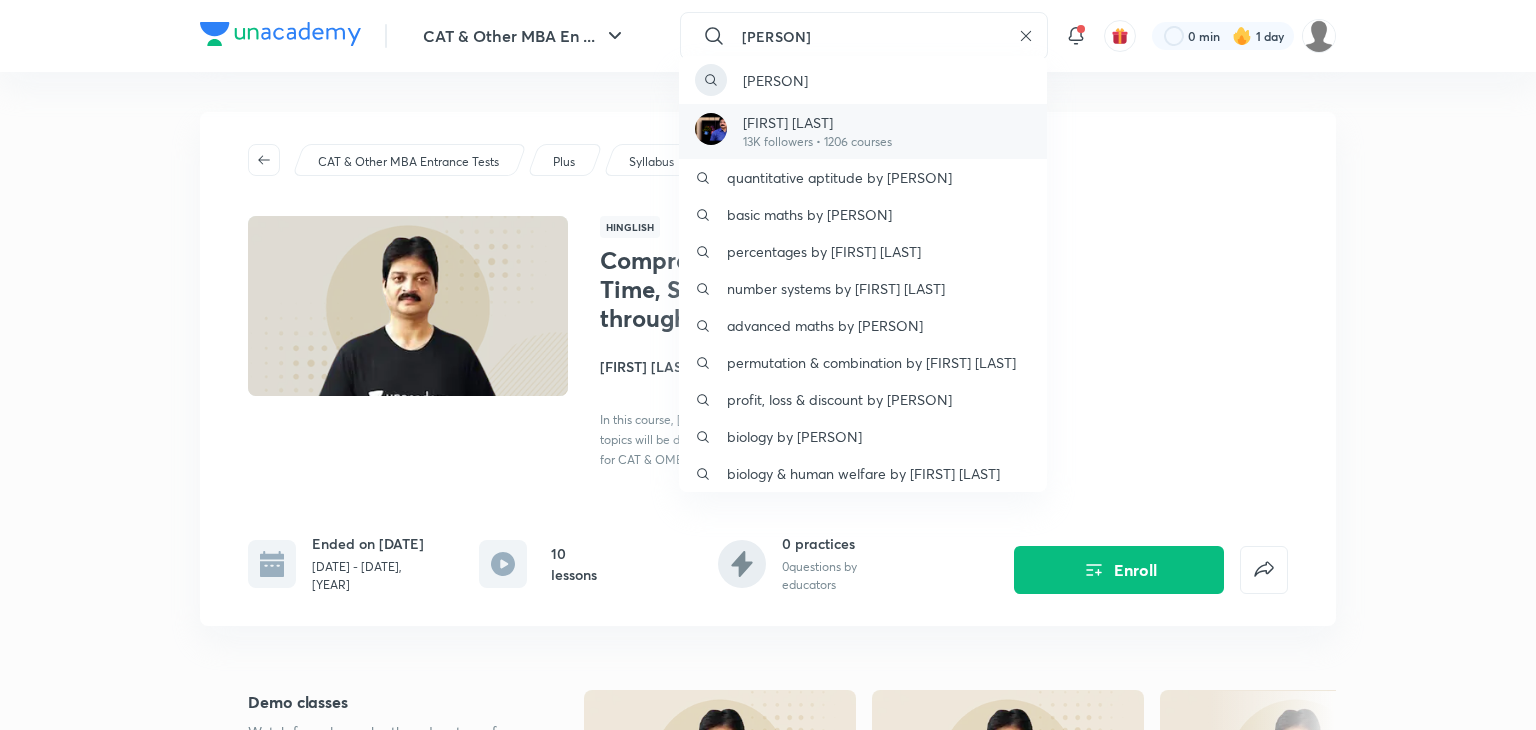 type on "[PERSON]" 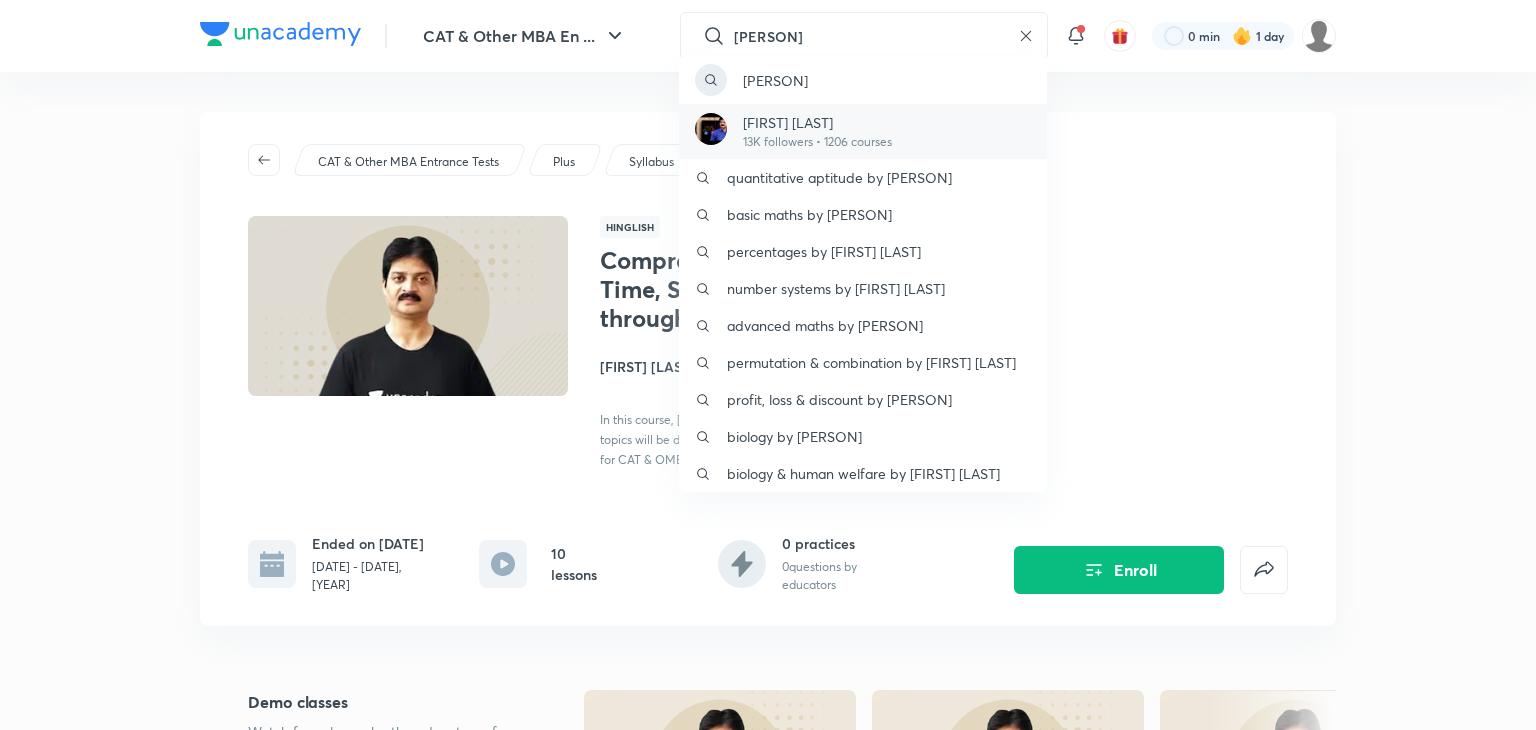 click on "[FIRST] [LAST]" at bounding box center [817, 122] 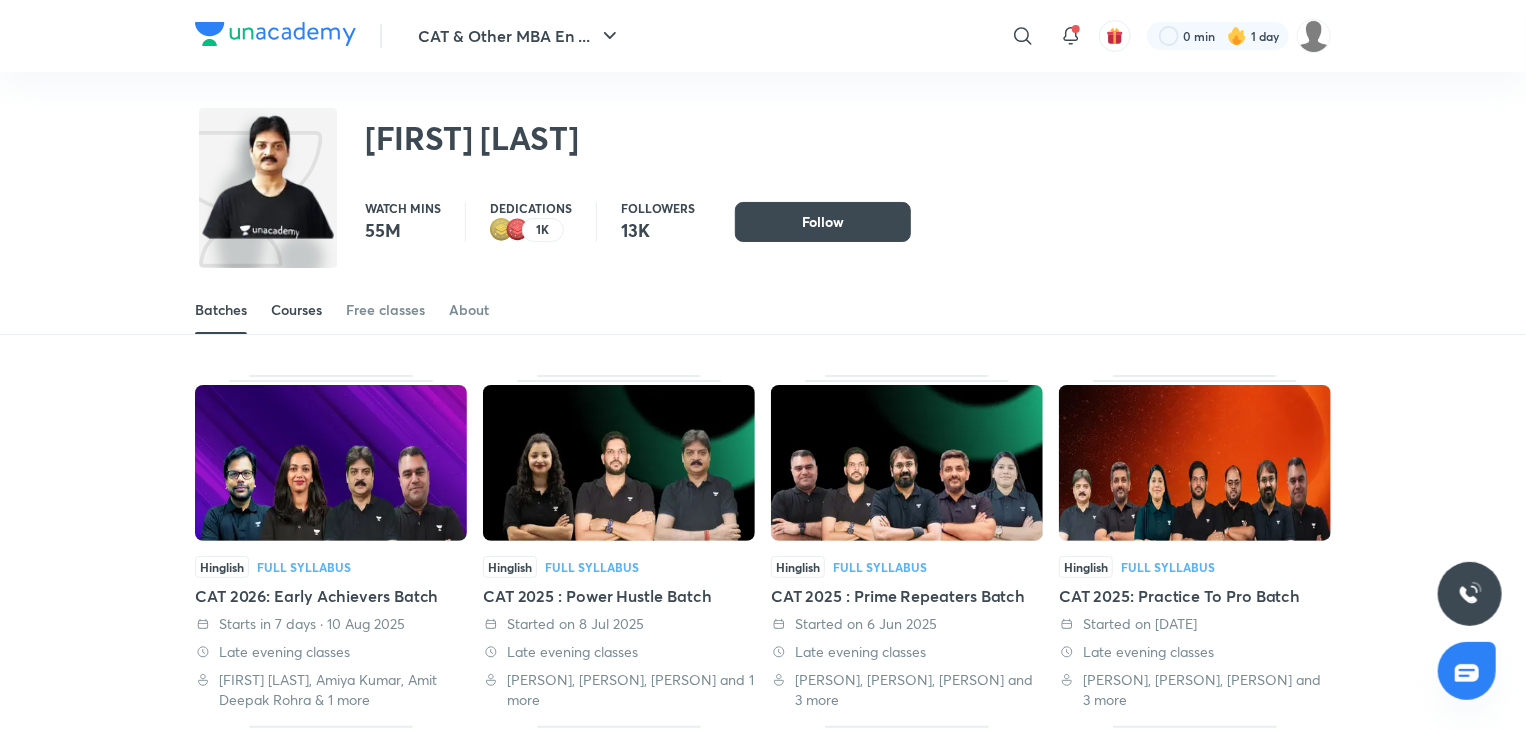 click on "Courses" at bounding box center (296, 310) 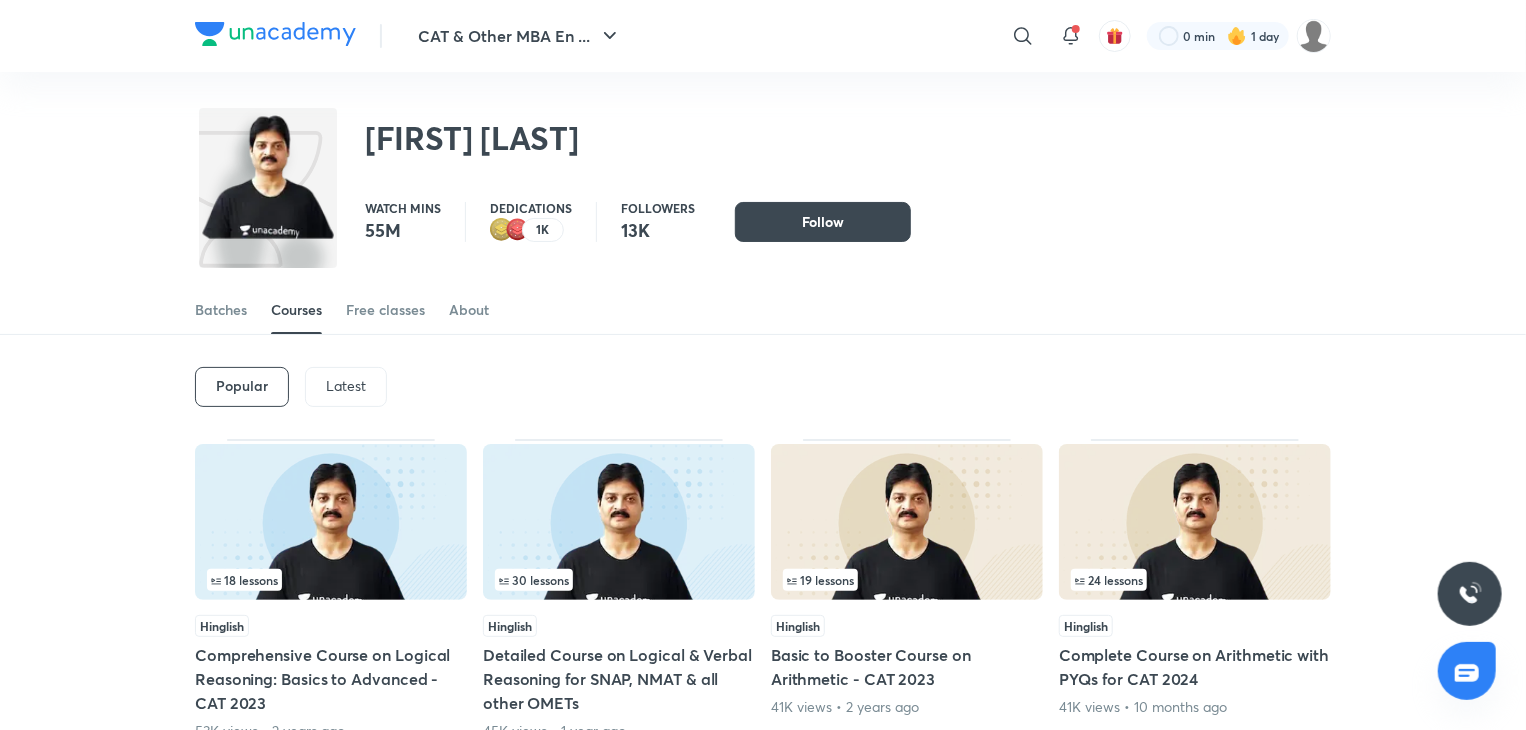 click on "Latest" at bounding box center [346, 387] 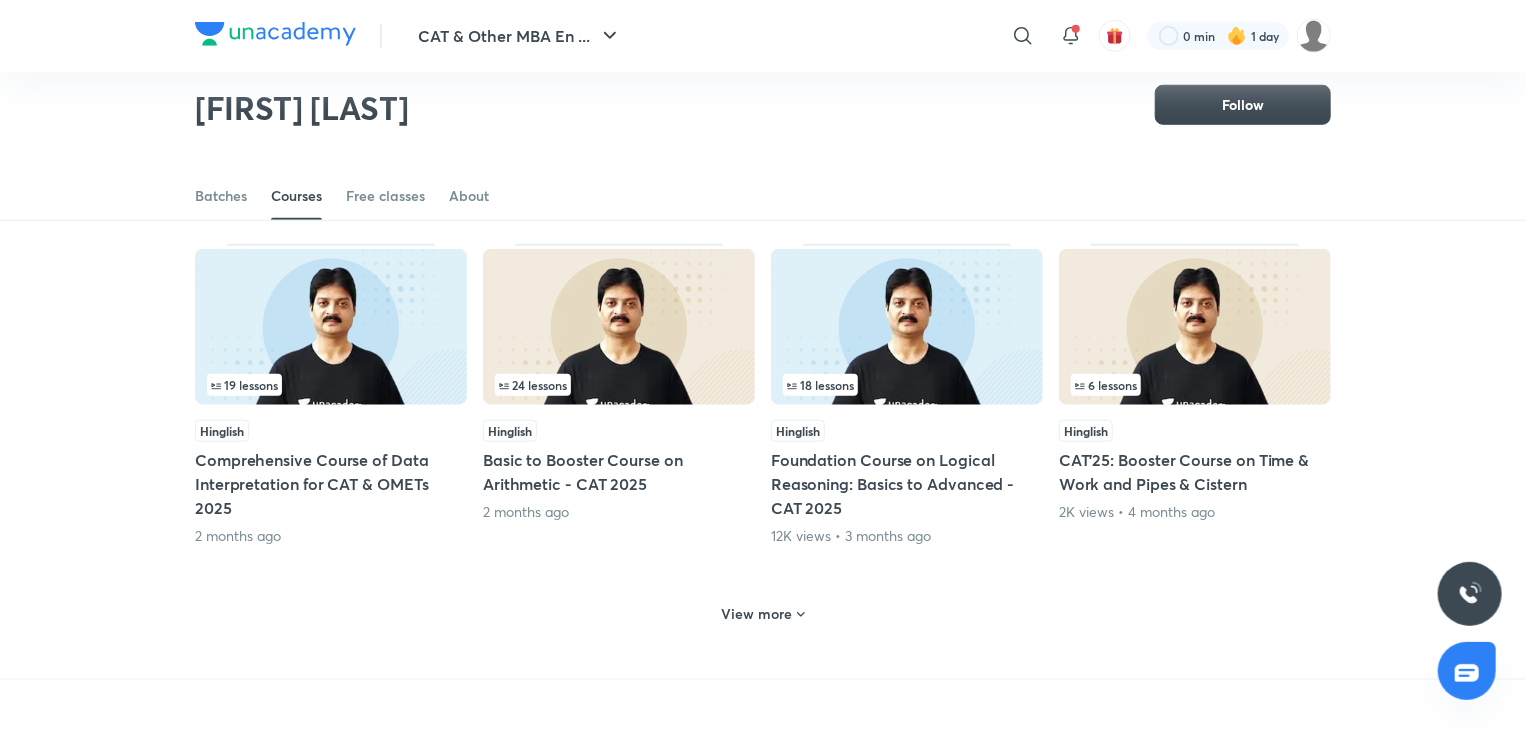 scroll, scrollTop: 816, scrollLeft: 0, axis: vertical 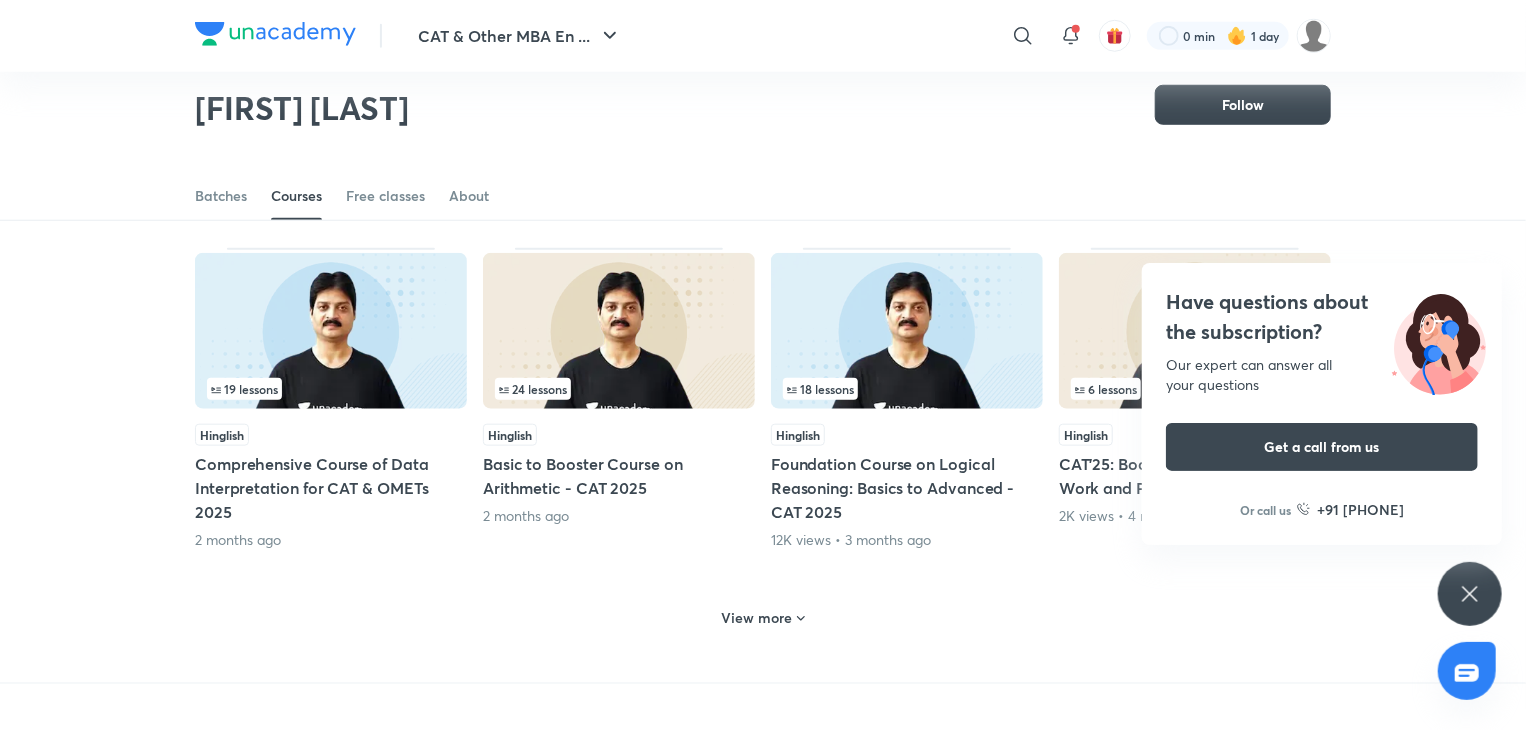 click on "Basic to Booster Course on Arithmetic - CAT 2025" at bounding box center [619, 476] 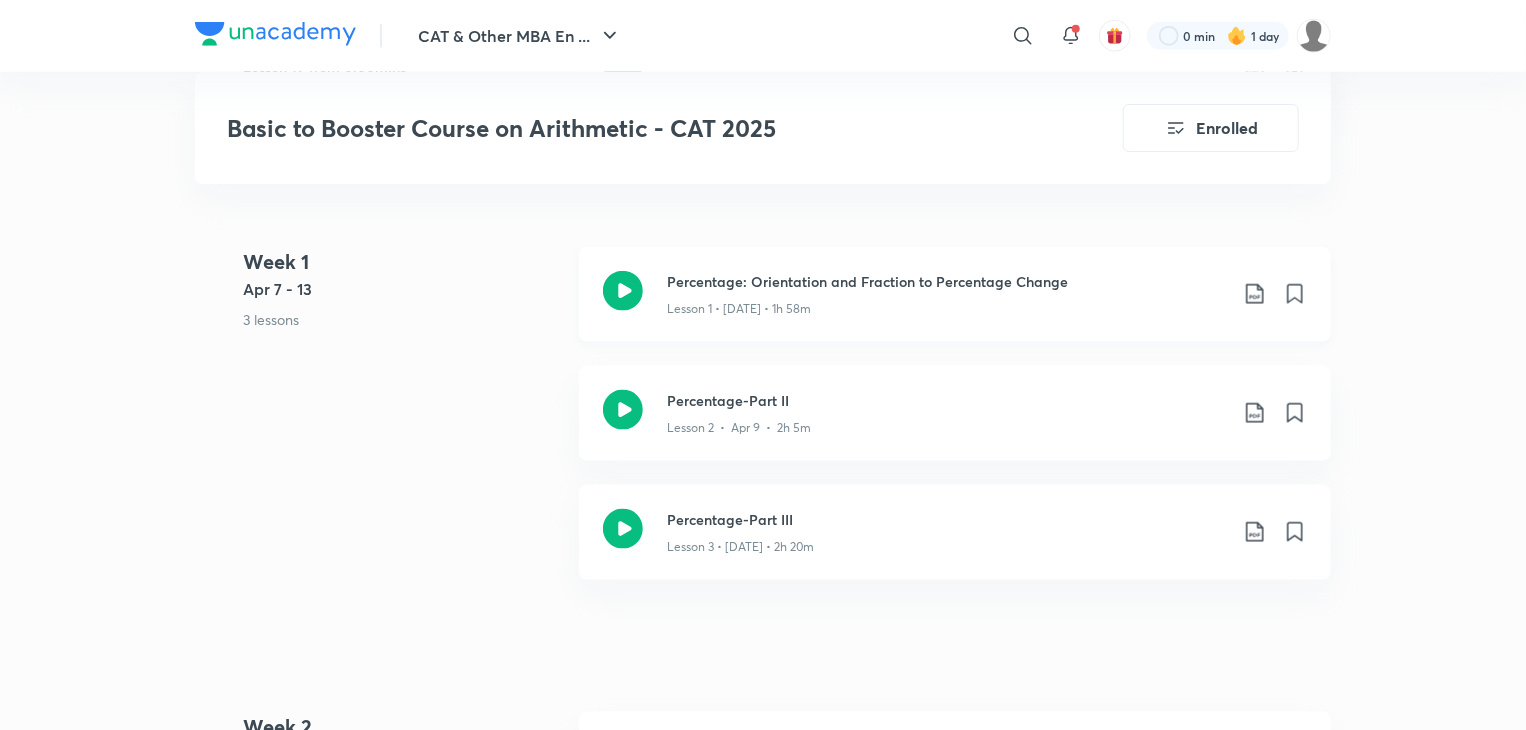 scroll, scrollTop: 1127, scrollLeft: 0, axis: vertical 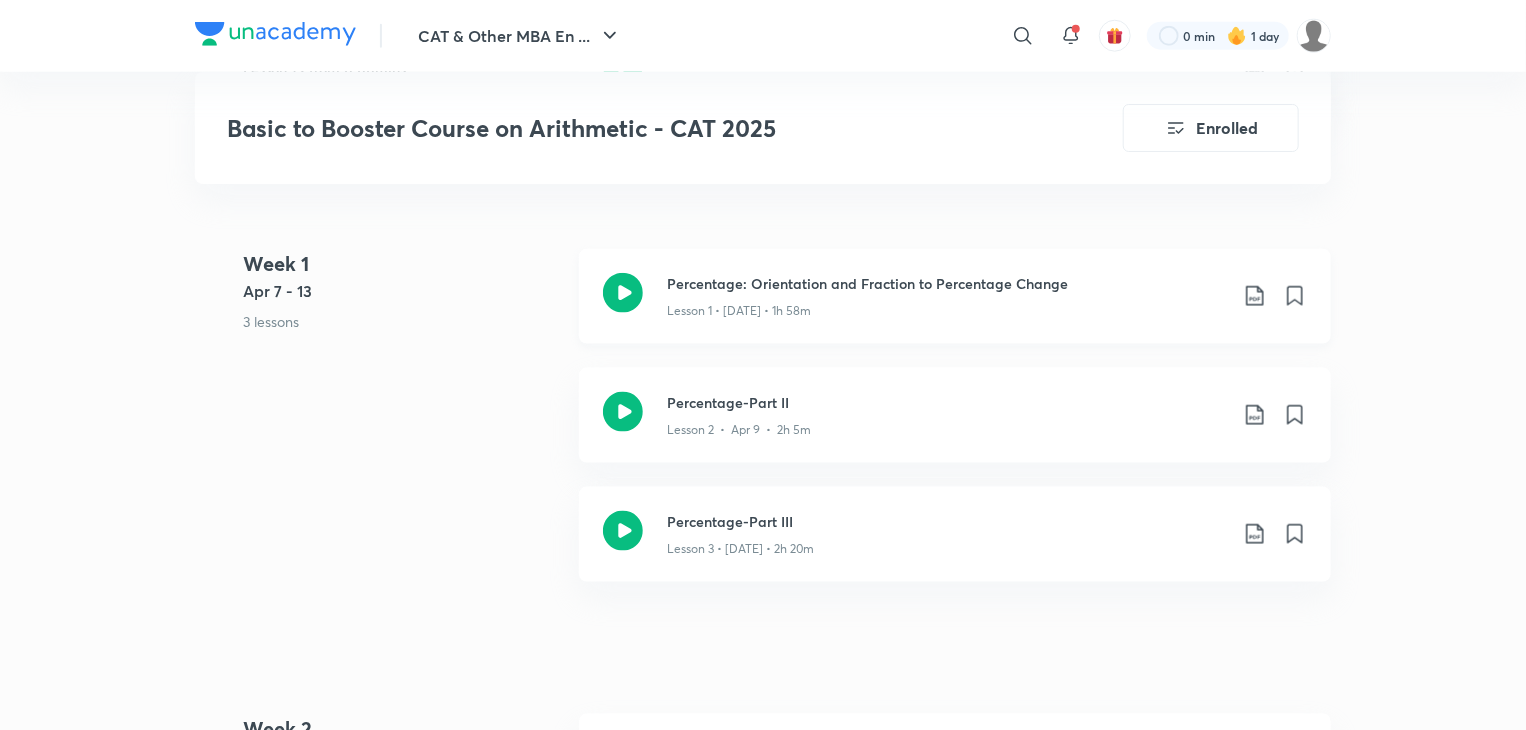 click 